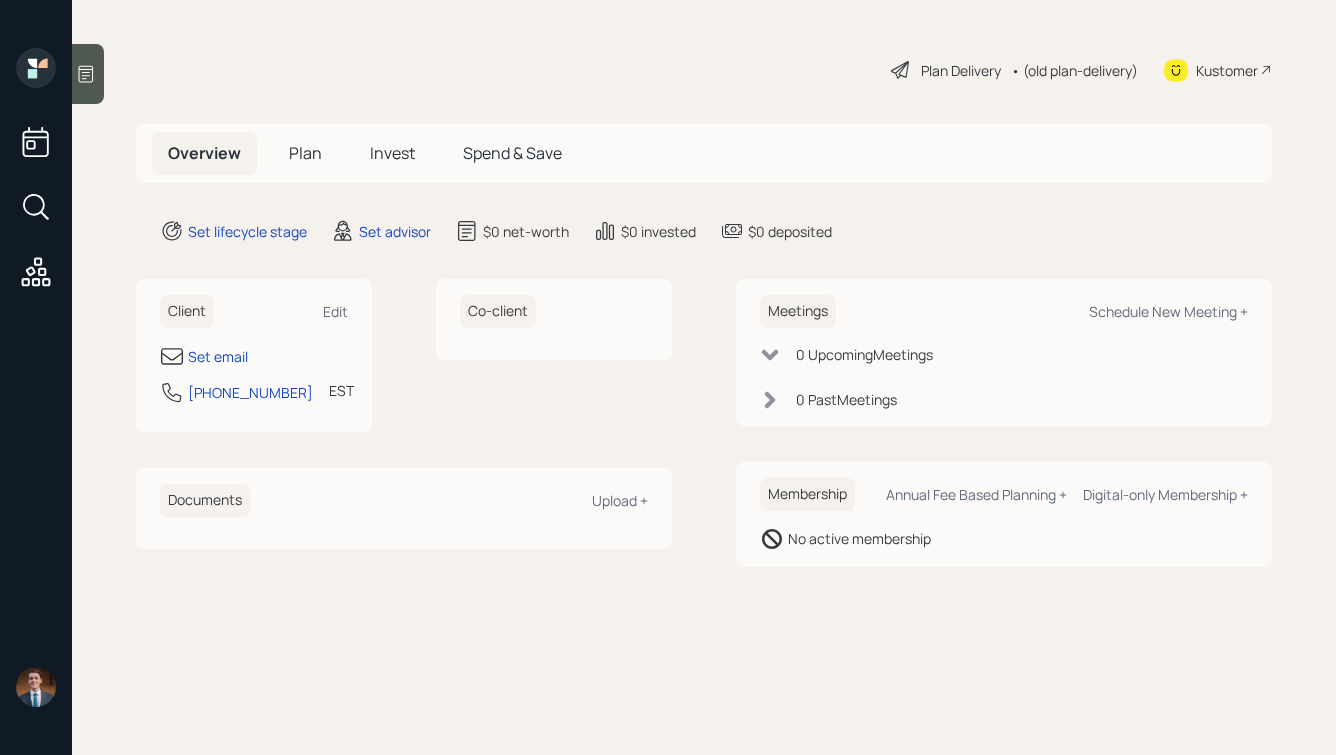 scroll, scrollTop: 0, scrollLeft: 0, axis: both 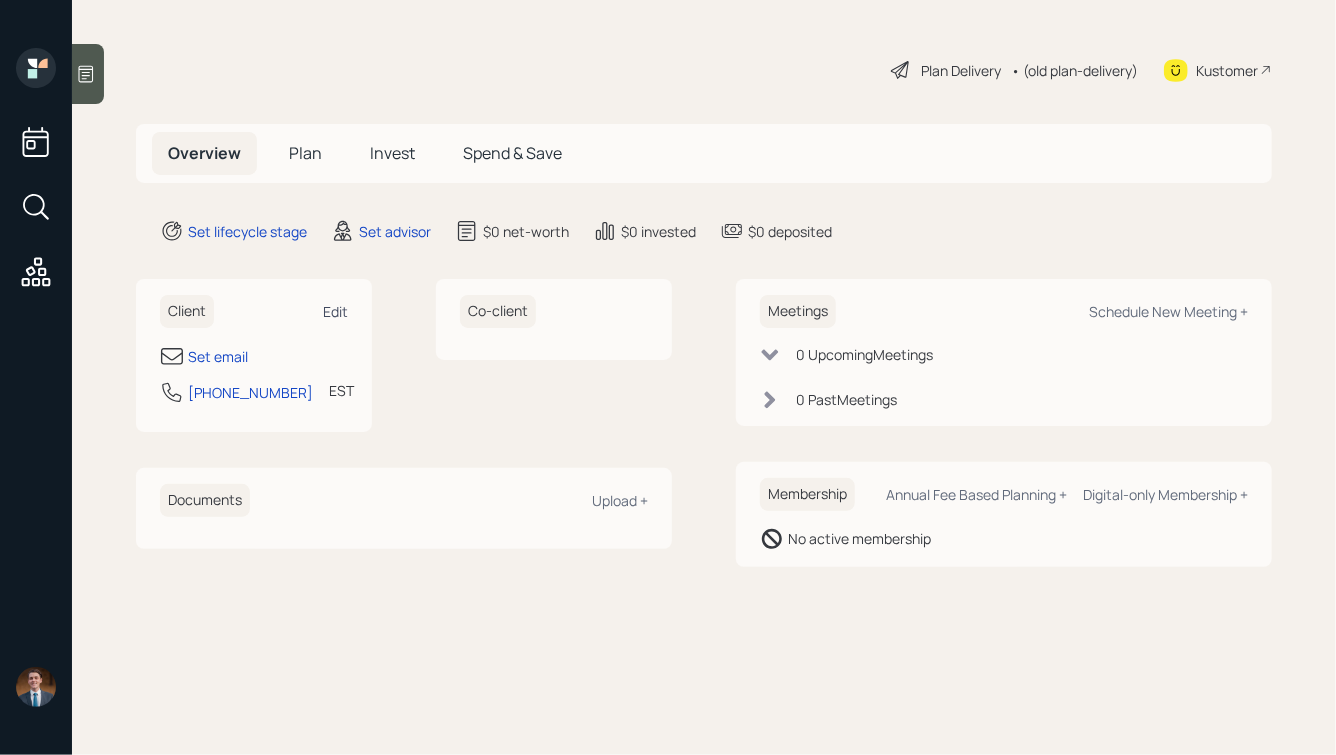 click on "Edit" at bounding box center (335, 311) 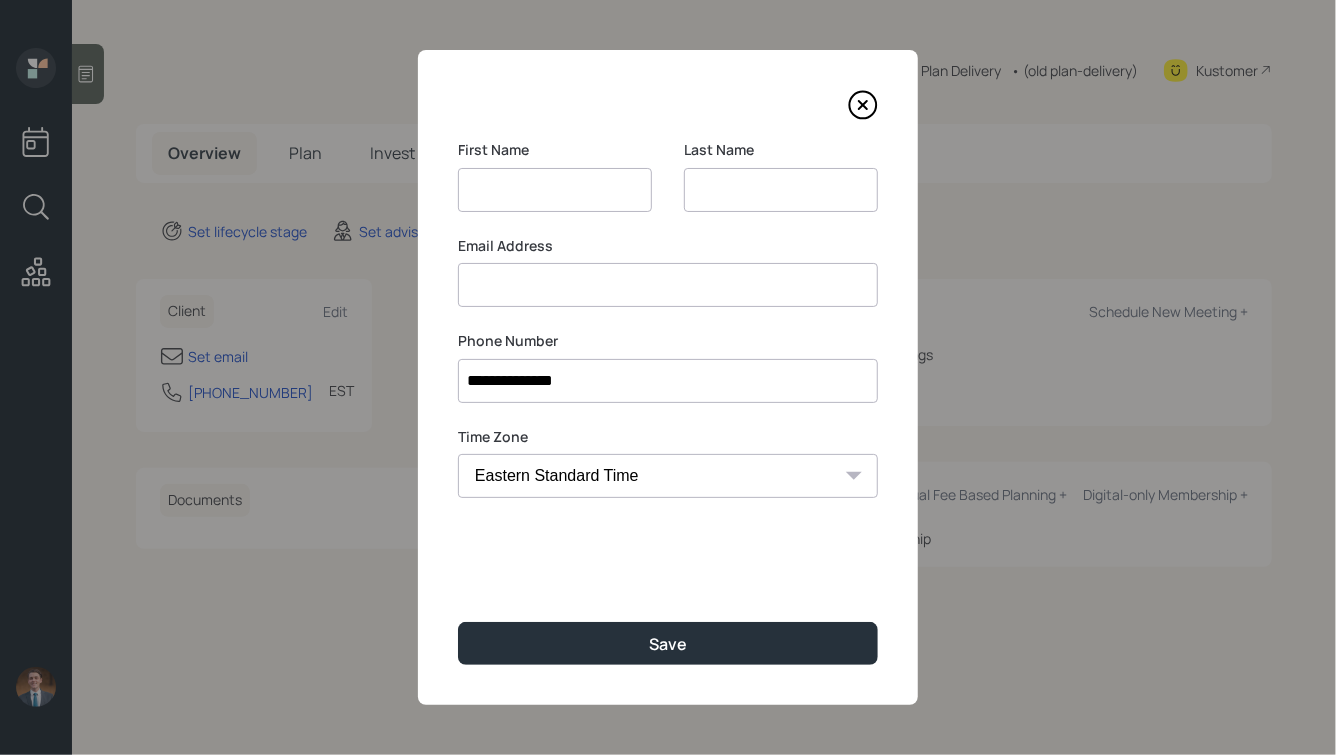 type on "M" 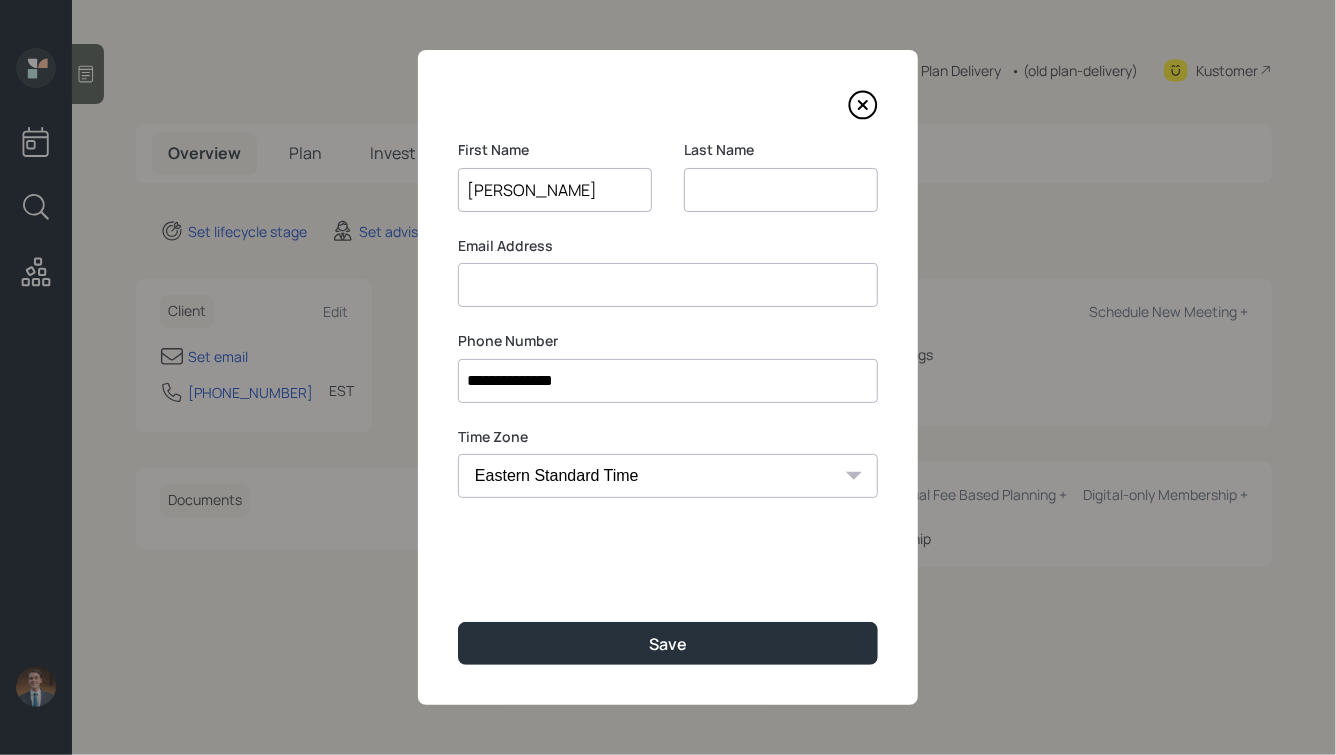 type on "[PERSON_NAME]" 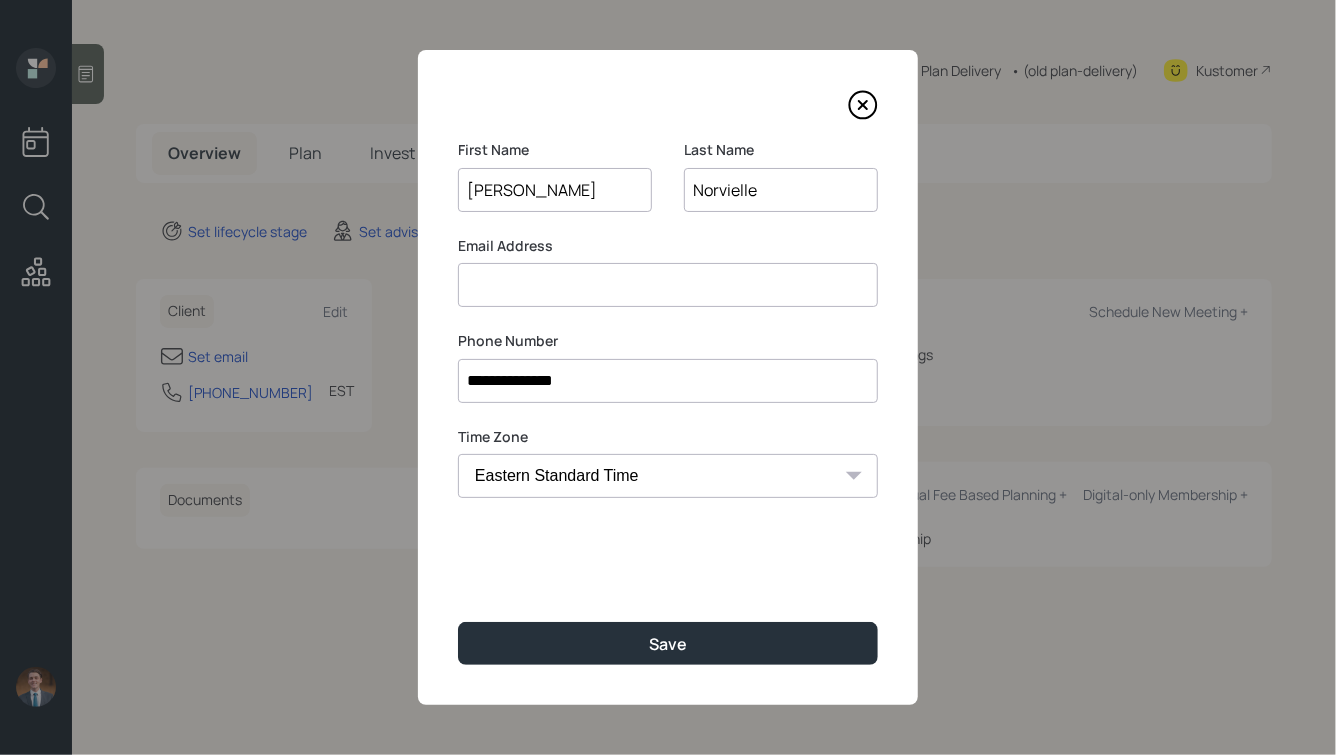 type on "Norvielle" 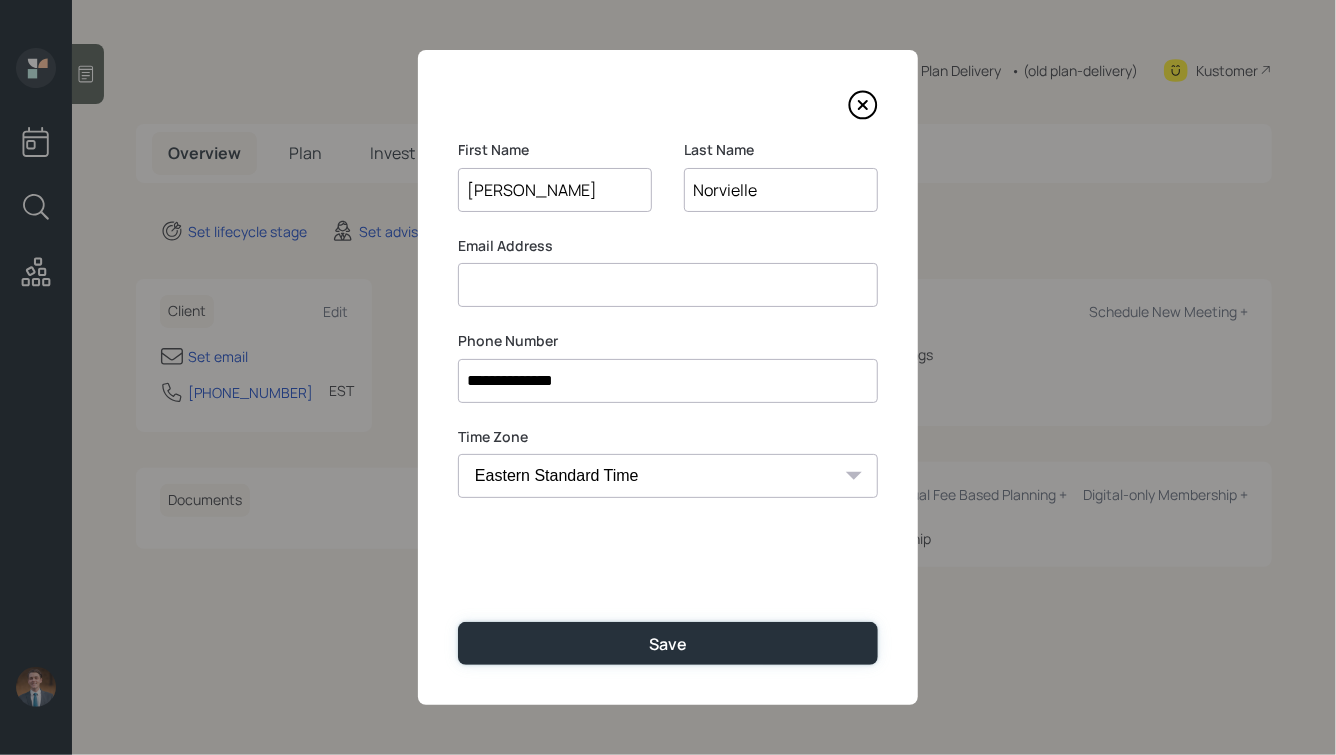 type 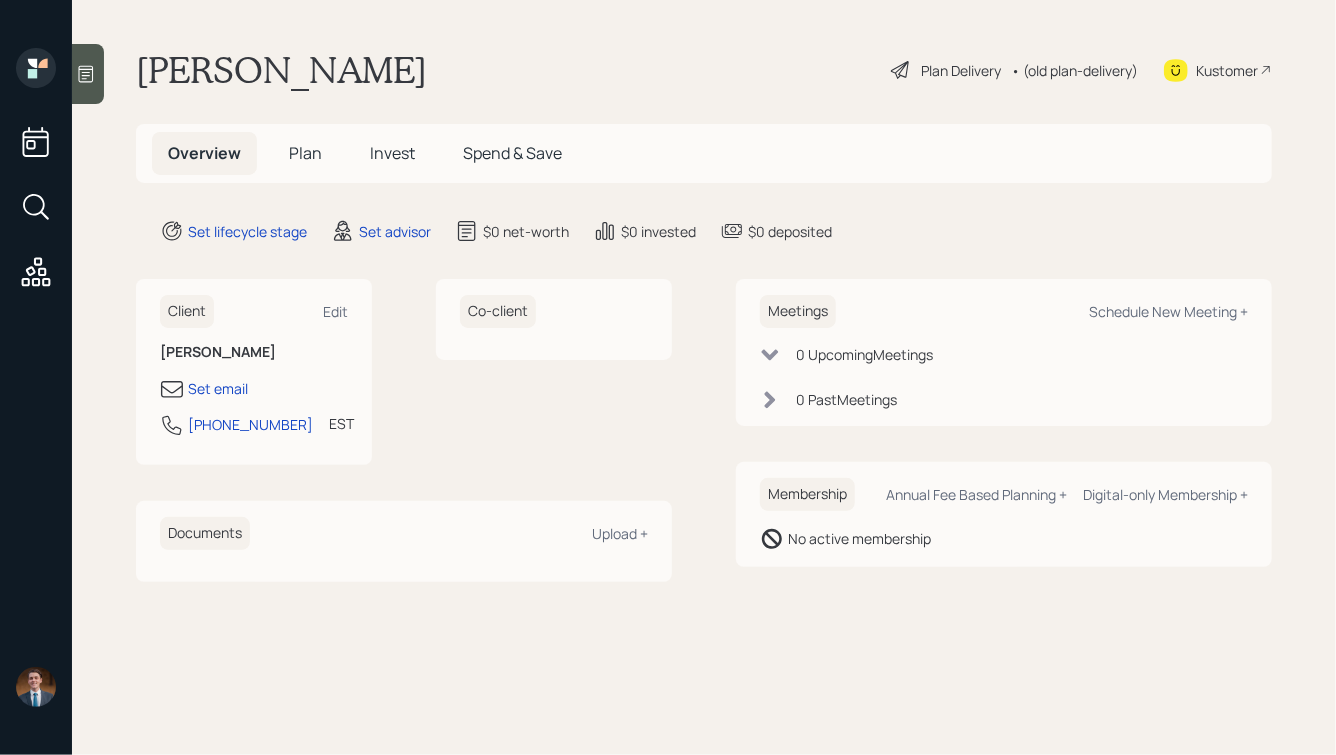 click 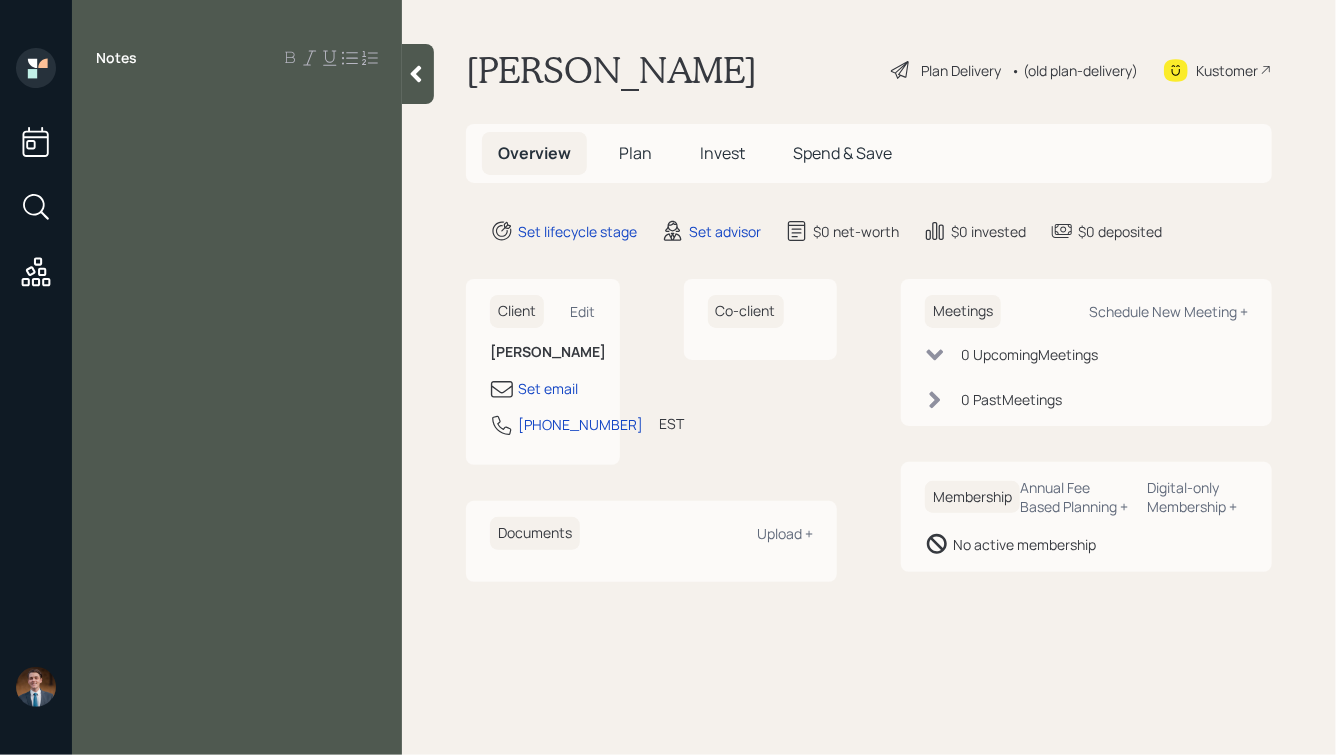 type 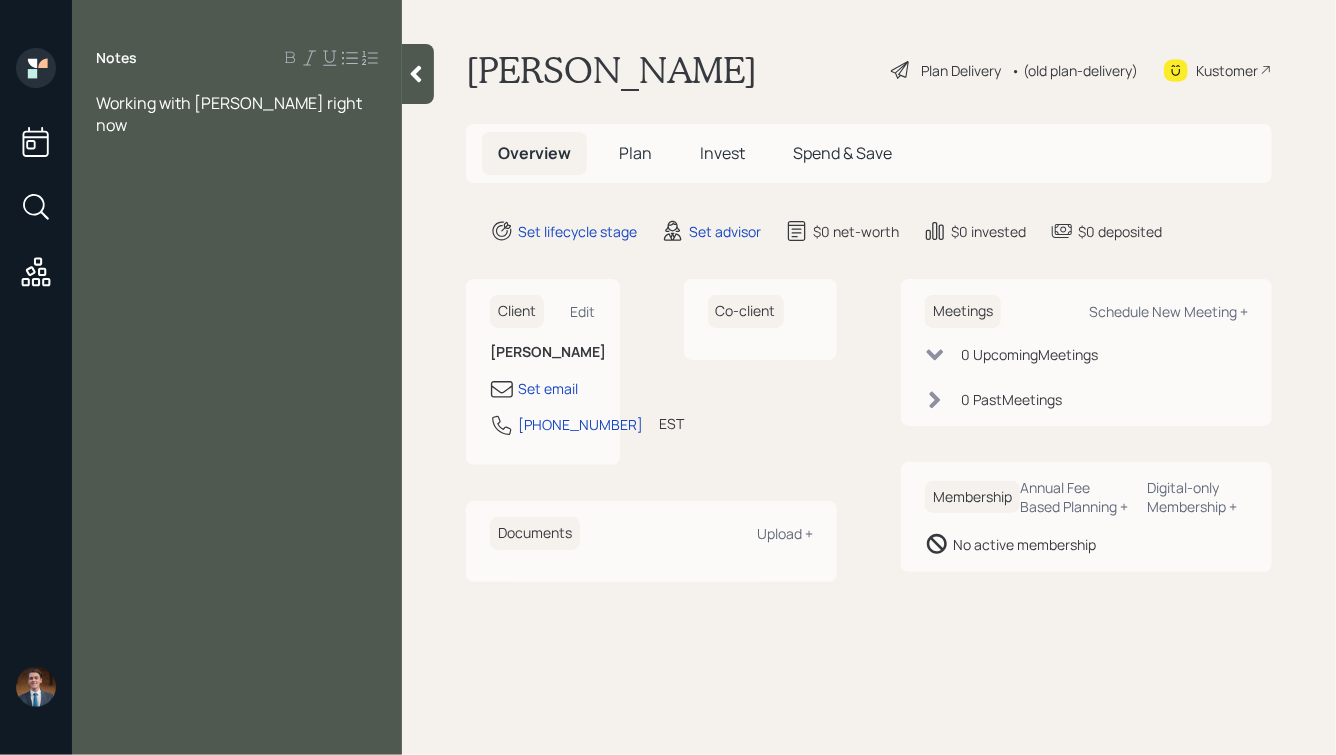 click on "Working with [PERSON_NAME] right now" at bounding box center (237, 114) 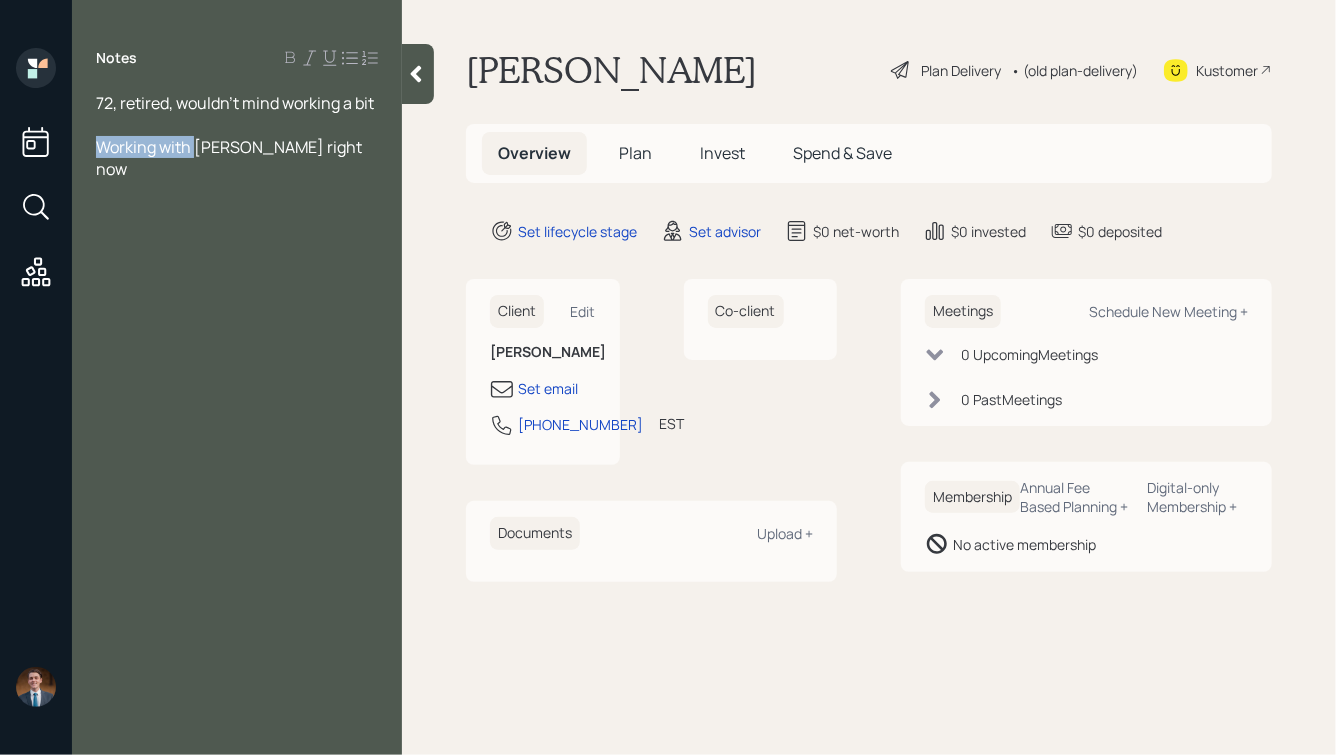 drag, startPoint x: 193, startPoint y: 150, endPoint x: 94, endPoint y: 150, distance: 99 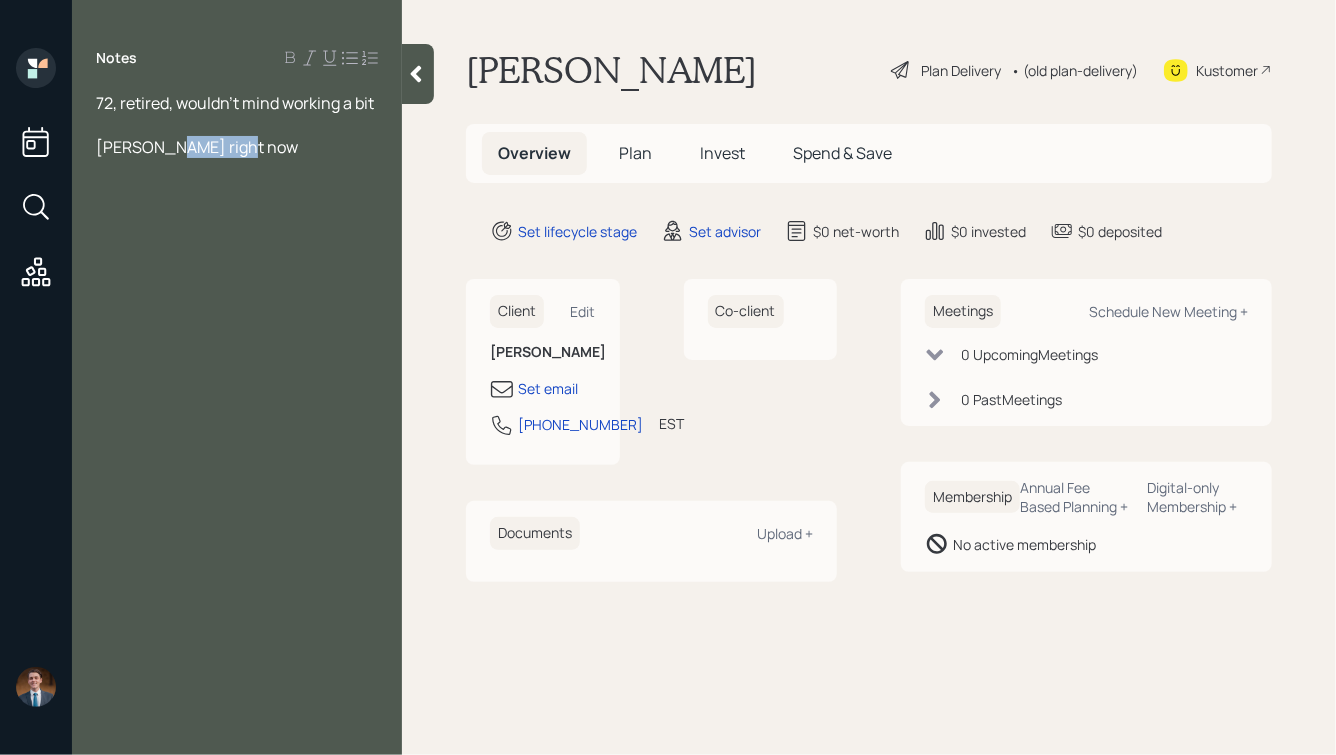 drag, startPoint x: 246, startPoint y: 148, endPoint x: 164, endPoint y: 151, distance: 82.05486 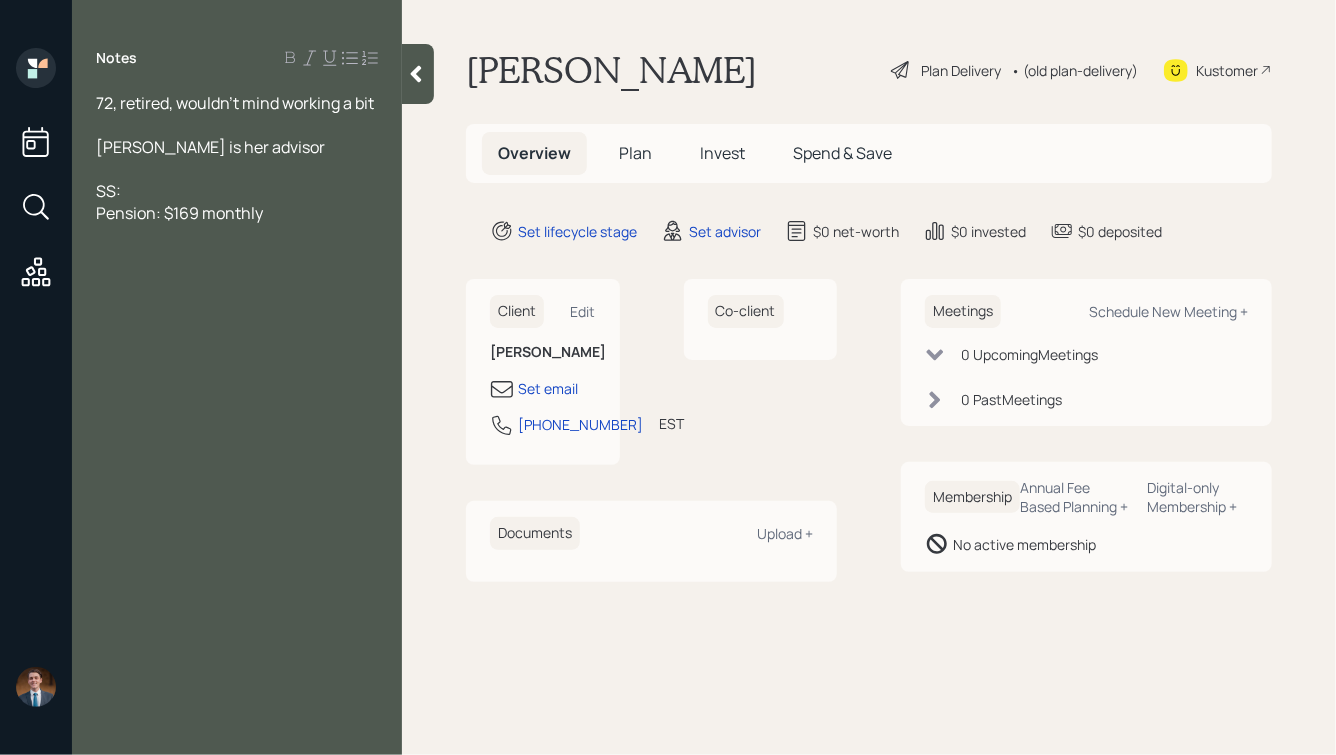 click on "SS:" at bounding box center [237, 191] 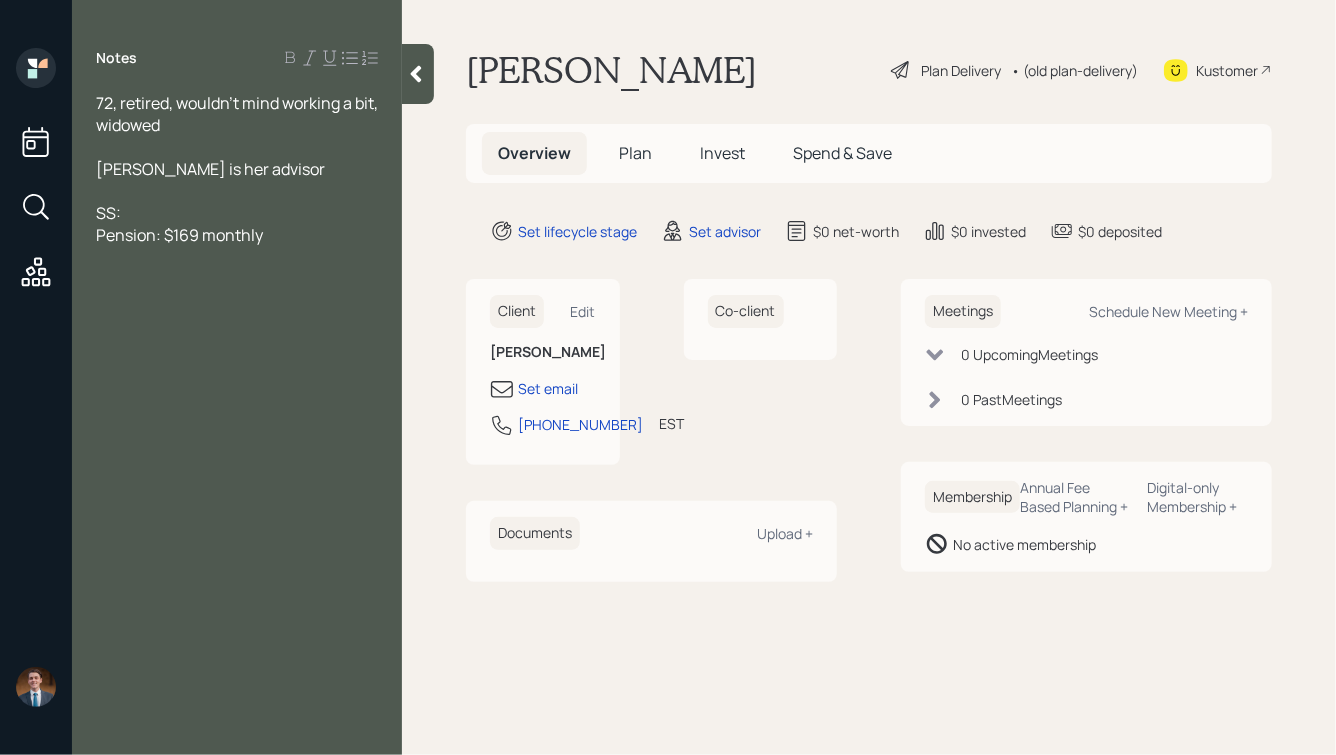 click on "Pension: $169 monthly" at bounding box center [237, 235] 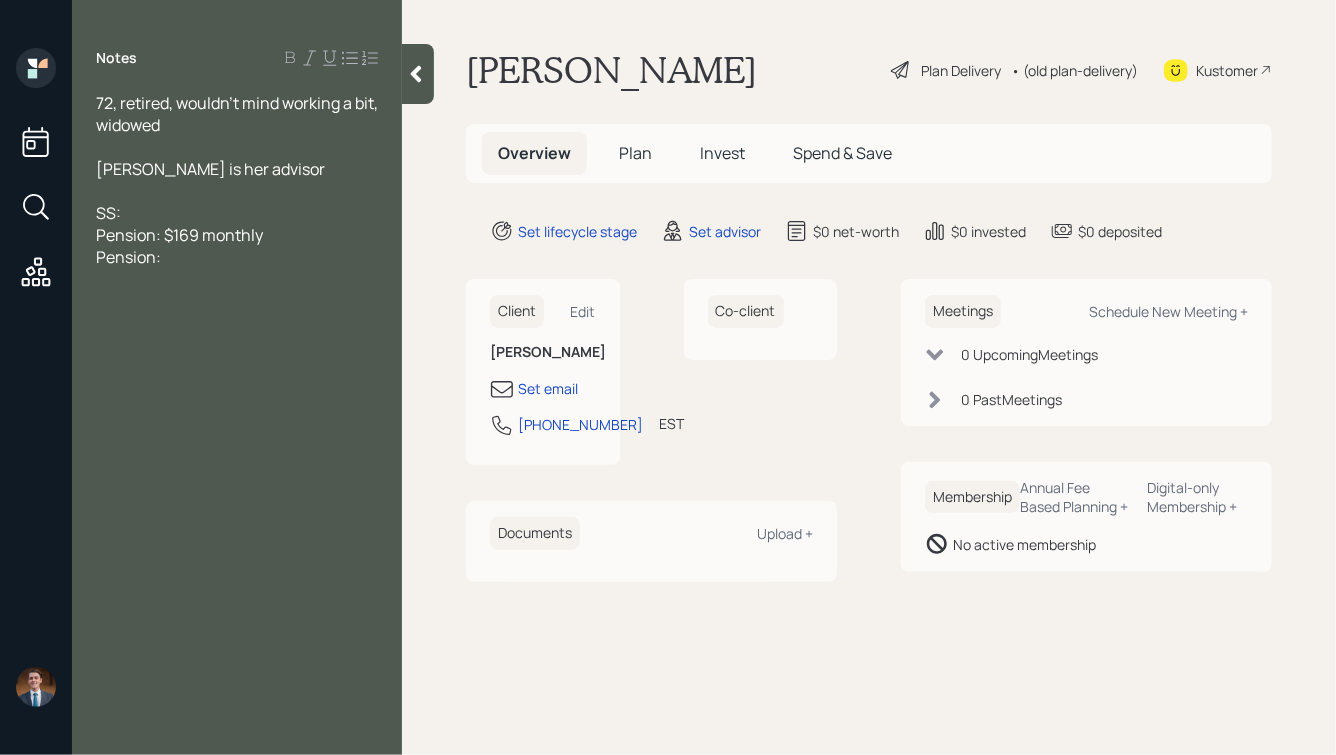 drag, startPoint x: 172, startPoint y: 255, endPoint x: 49, endPoint y: 255, distance: 123 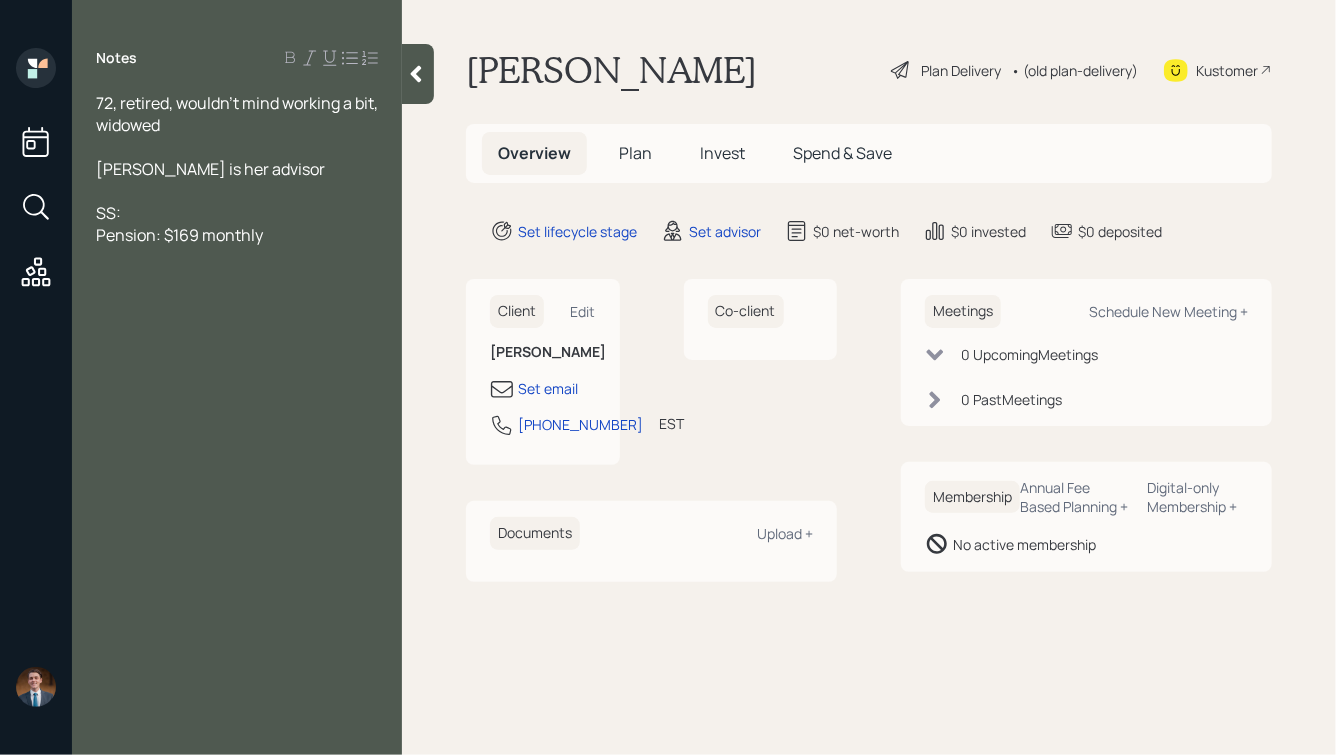click on "SS:" at bounding box center [108, 213] 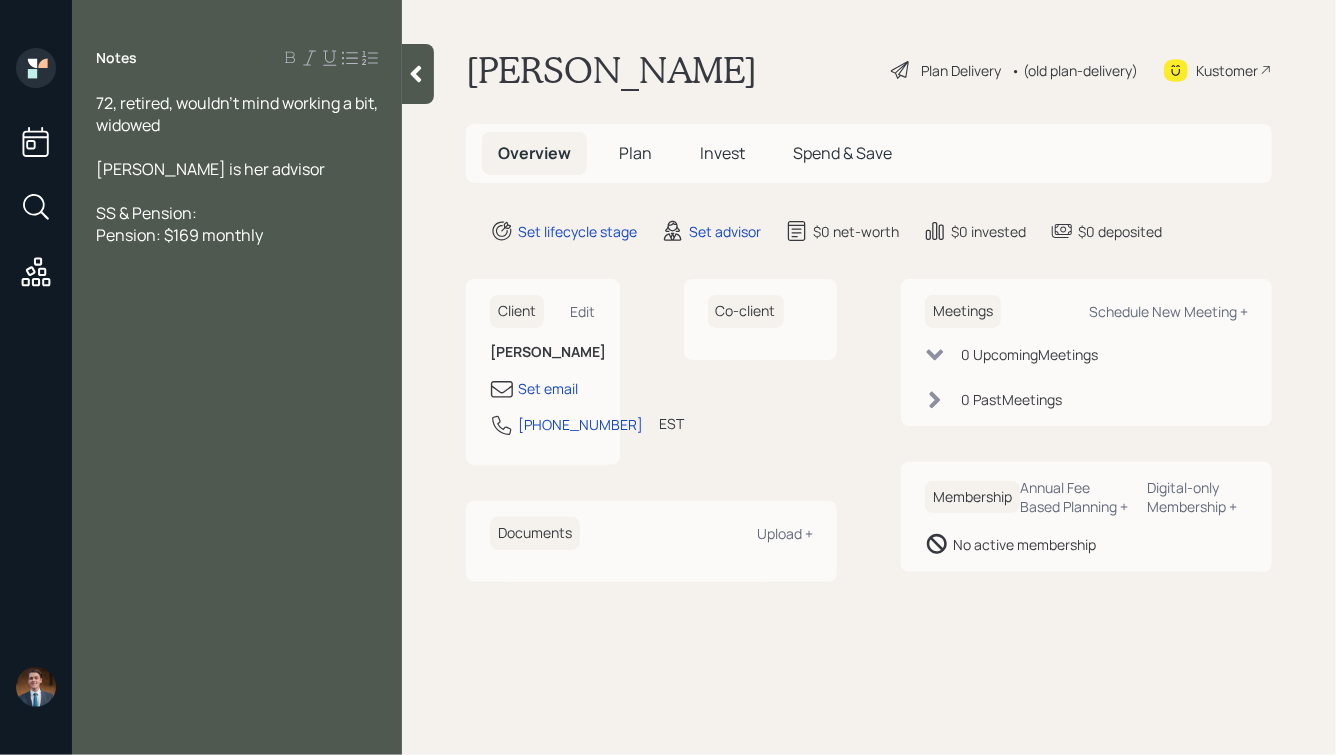 click on "SS & Pension:" at bounding box center [237, 213] 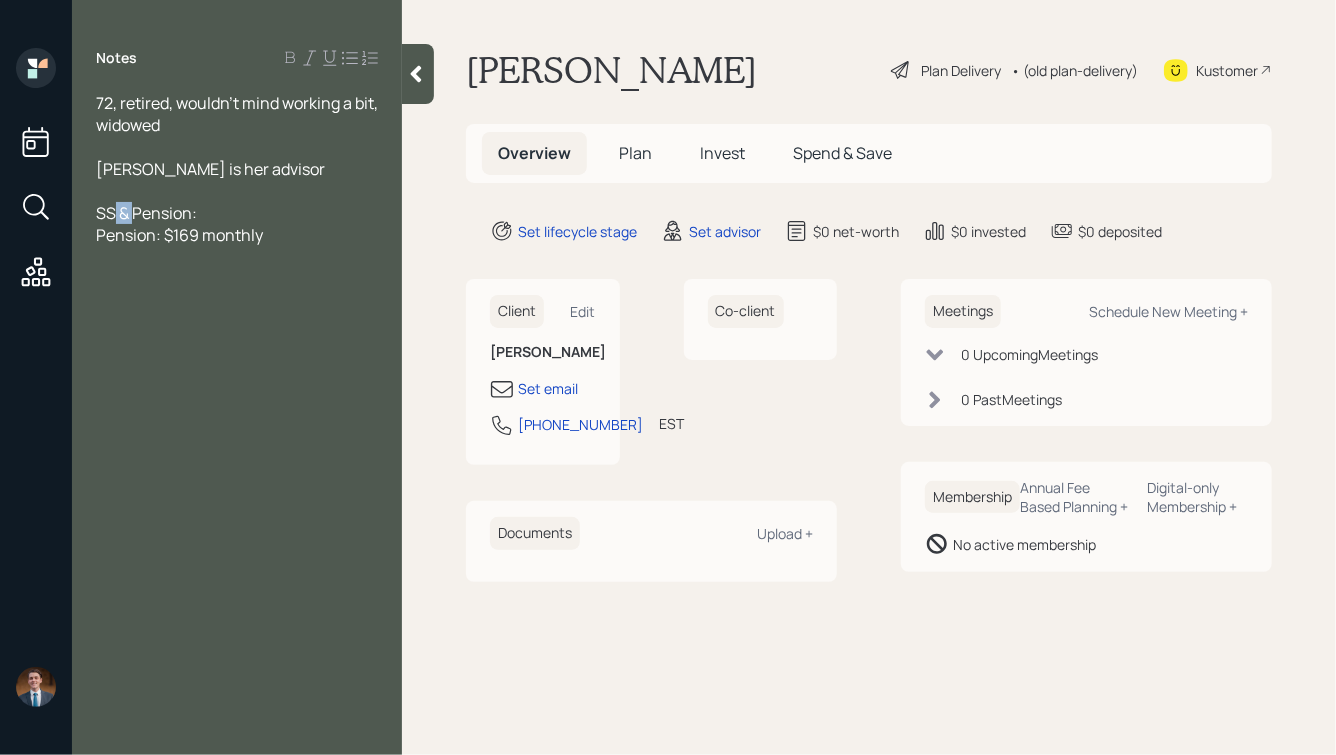 drag, startPoint x: 131, startPoint y: 214, endPoint x: 115, endPoint y: 215, distance: 16.03122 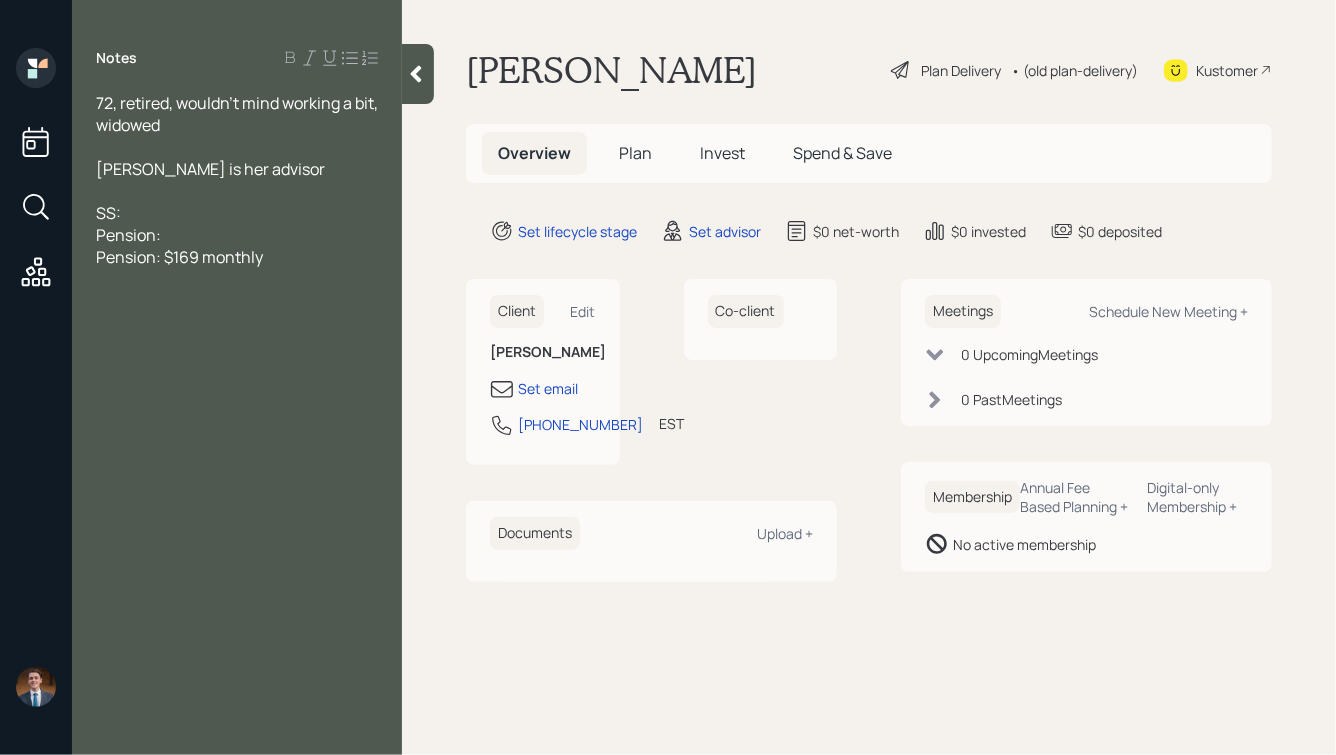 click on "SS:" at bounding box center [237, 213] 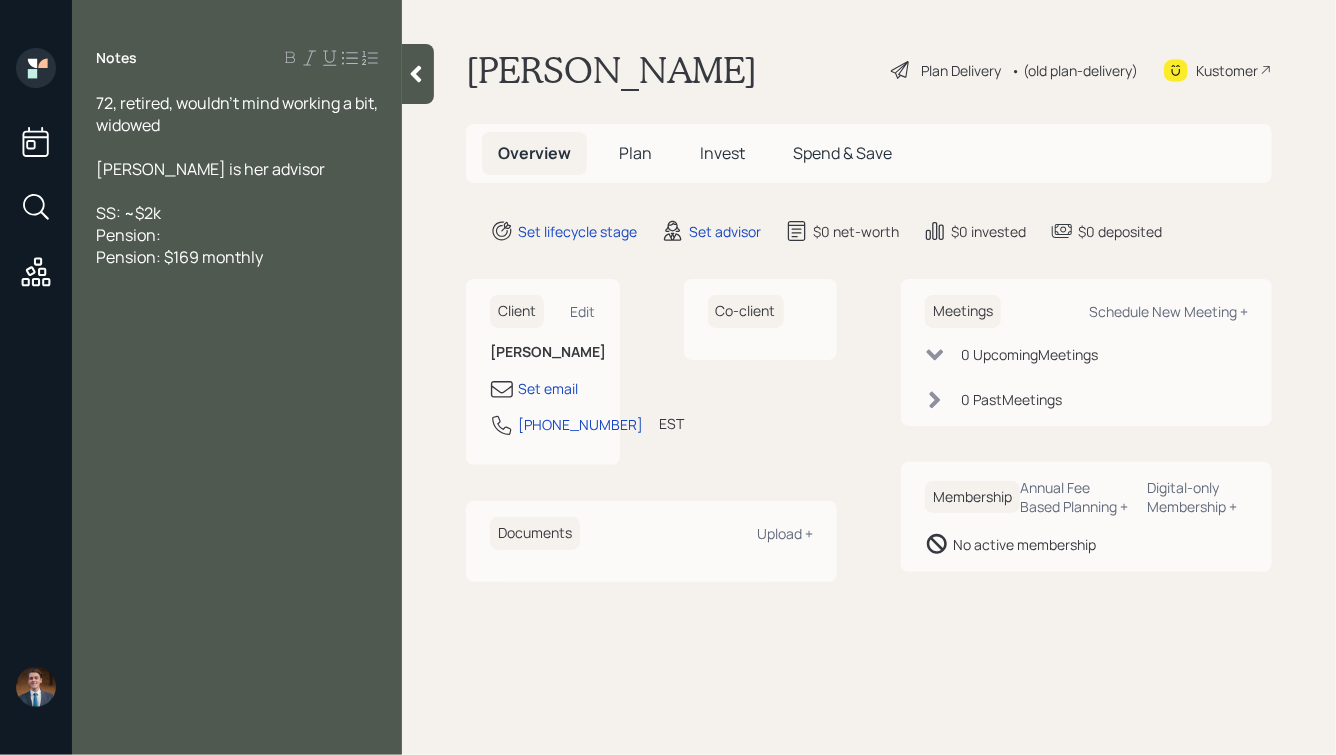 click on "Pension:" at bounding box center (237, 235) 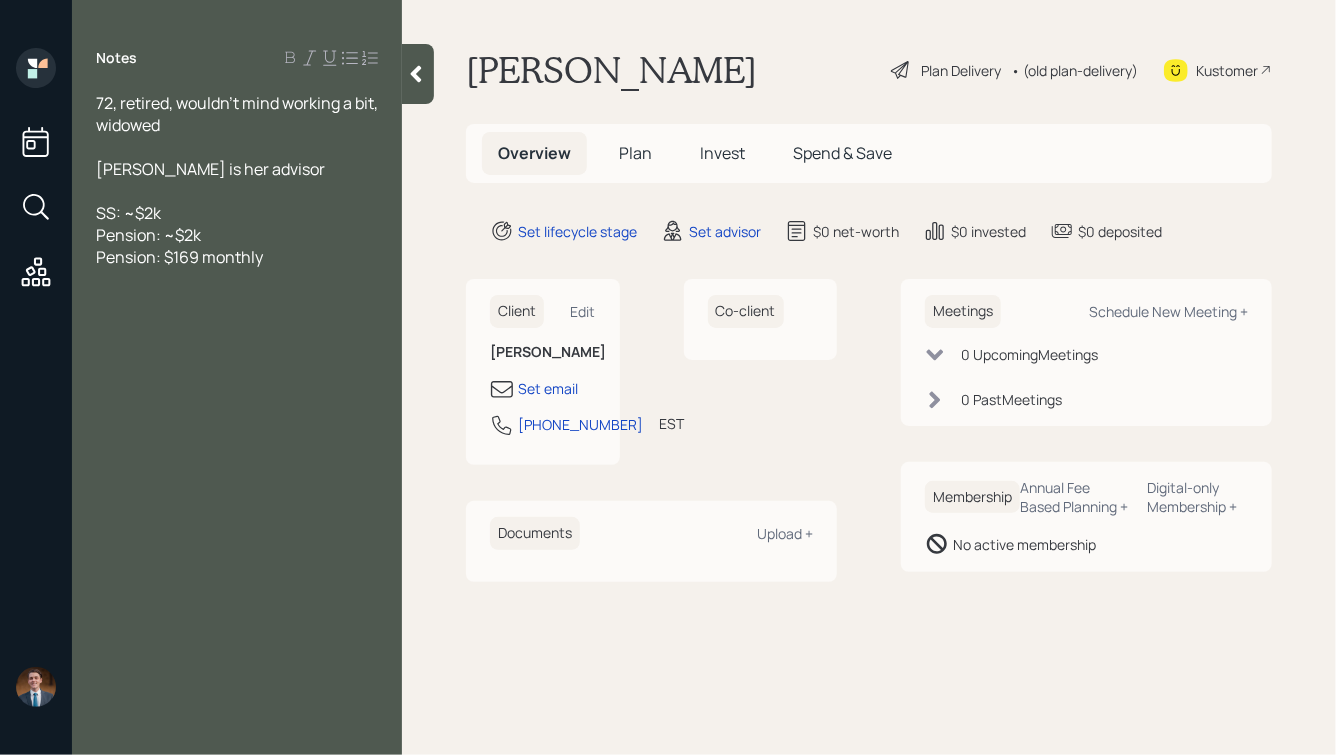 click on "Pension: $169 monthly" at bounding box center (237, 257) 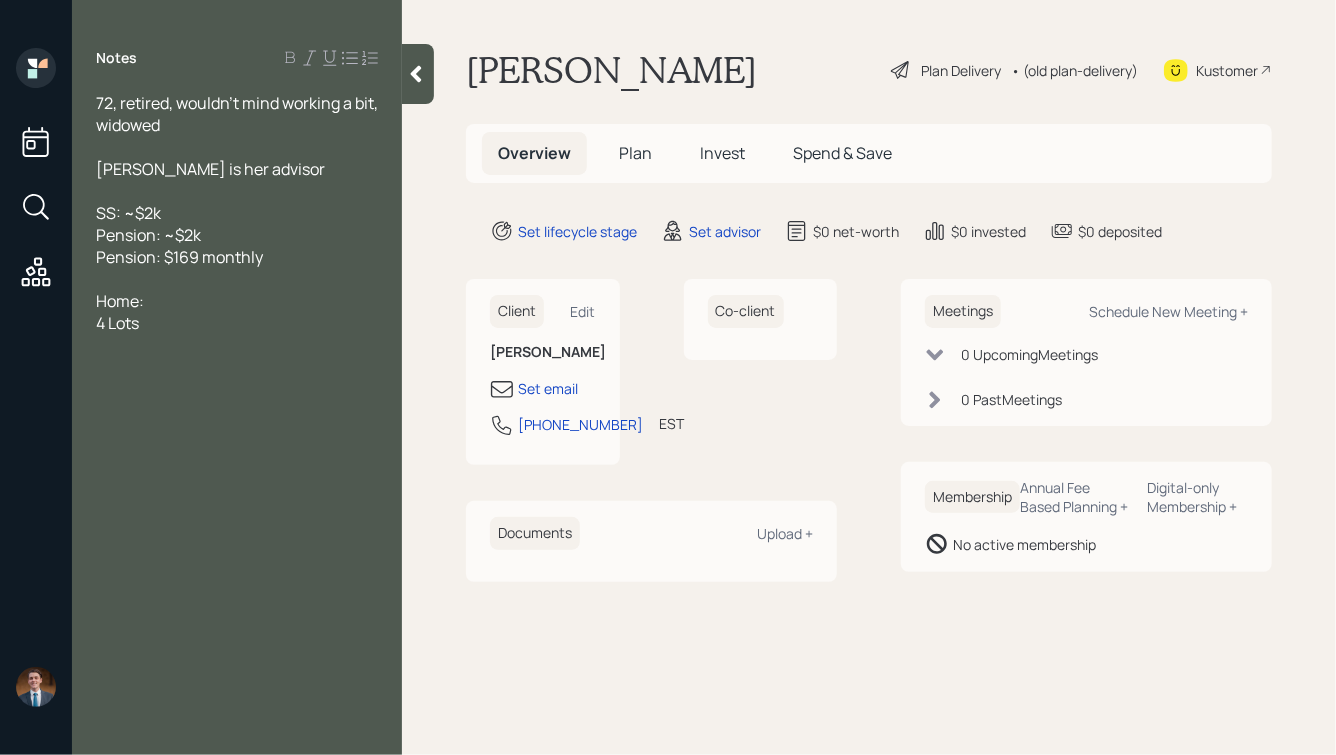 click on "4 Lots" at bounding box center [237, 323] 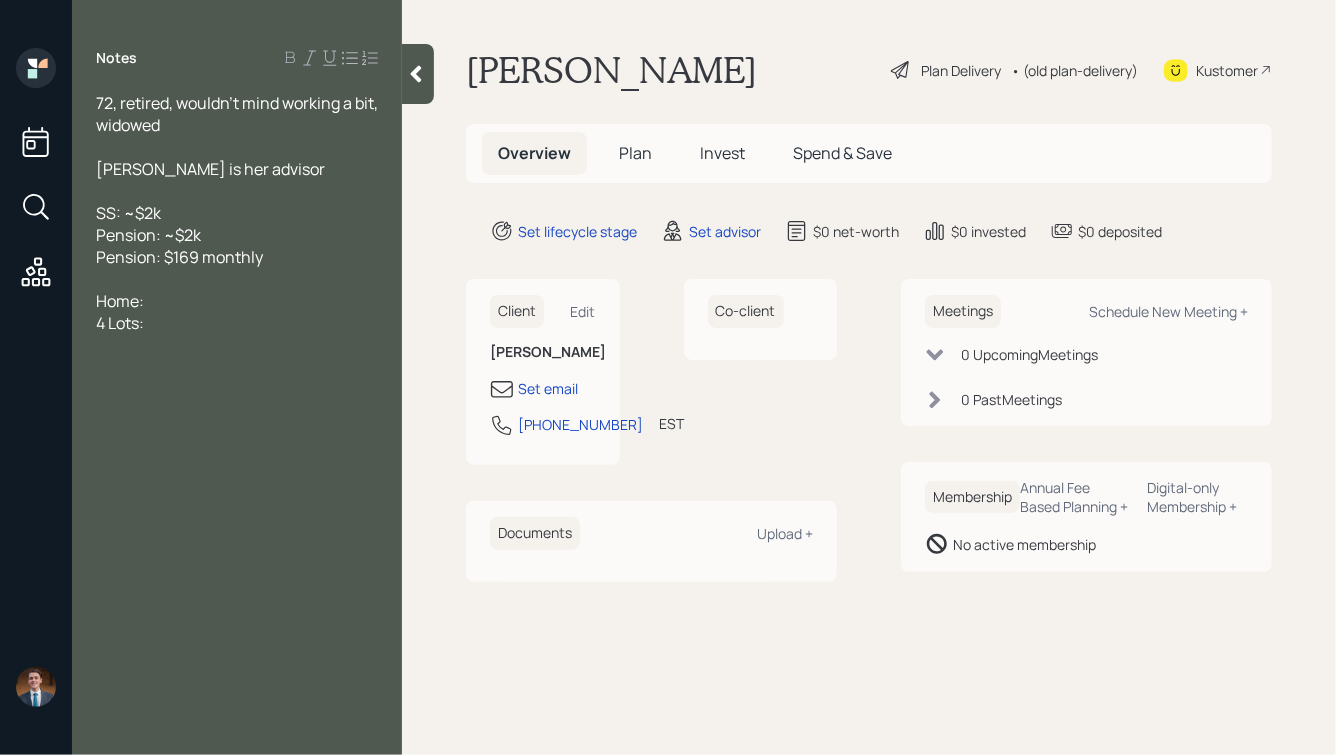 click on "Home:" at bounding box center [237, 301] 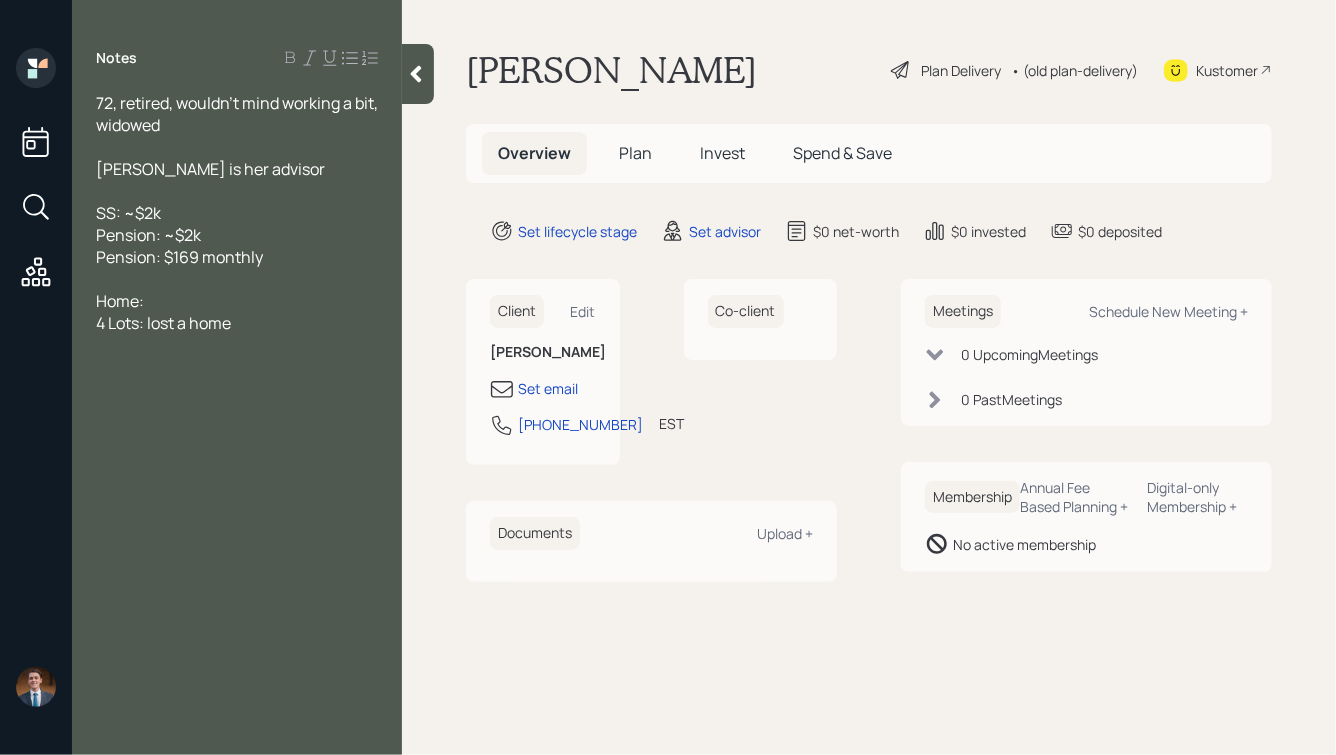 click on "Home:" at bounding box center [237, 301] 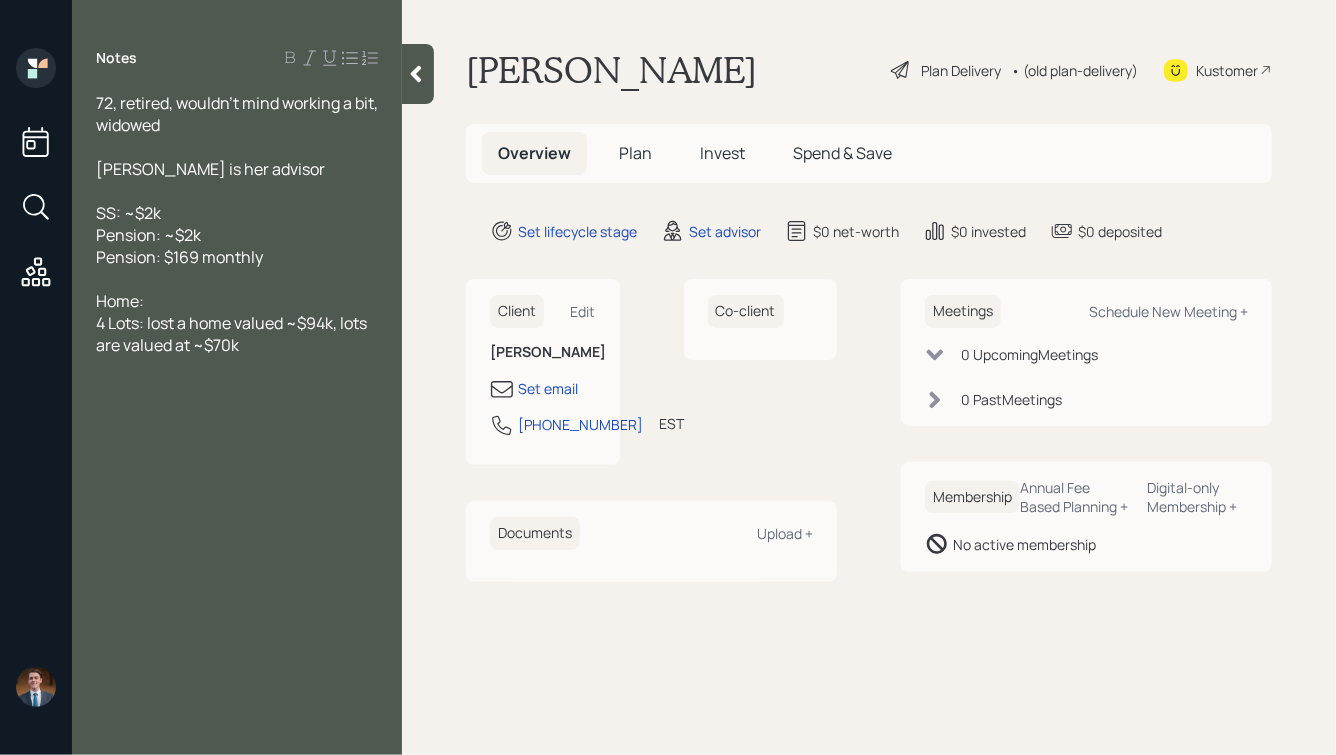 click on "Home:" at bounding box center (237, 301) 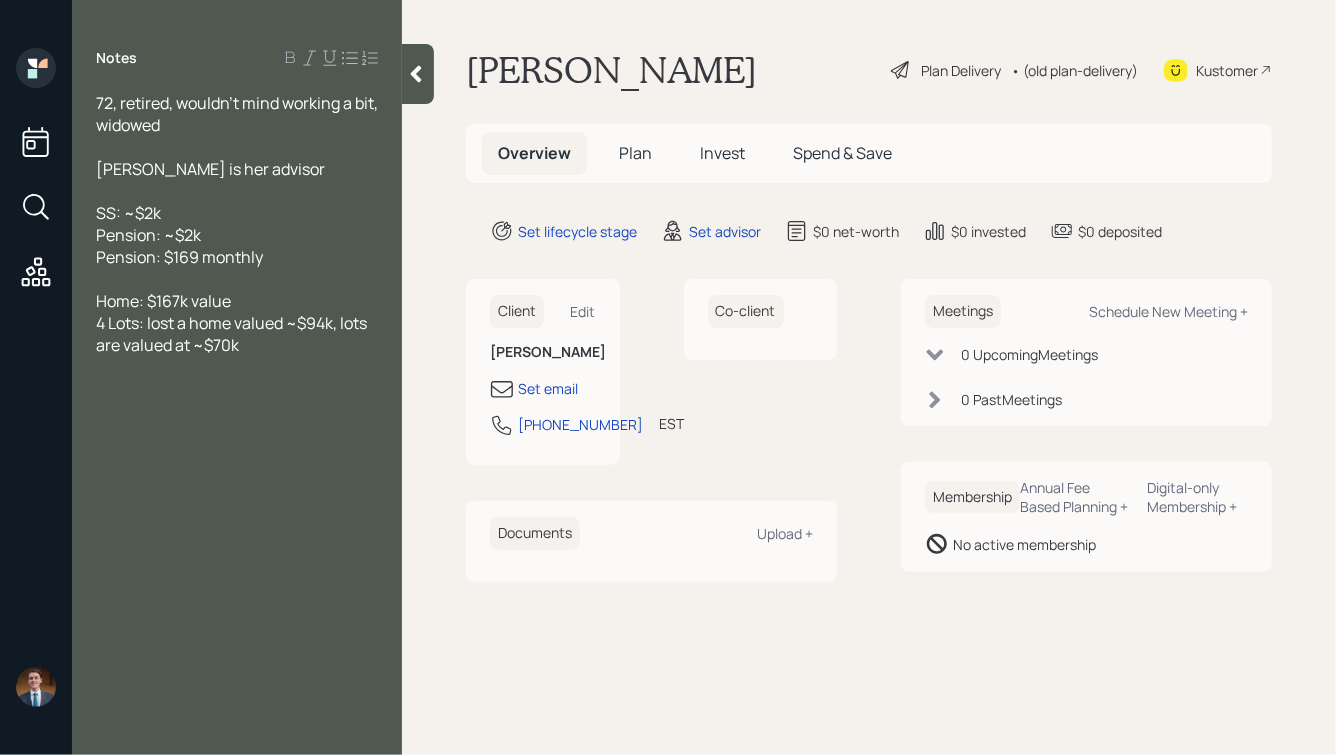 click on "4 Lots: lost a home valued ~$94k, lots are valued at ~$70k" at bounding box center (237, 334) 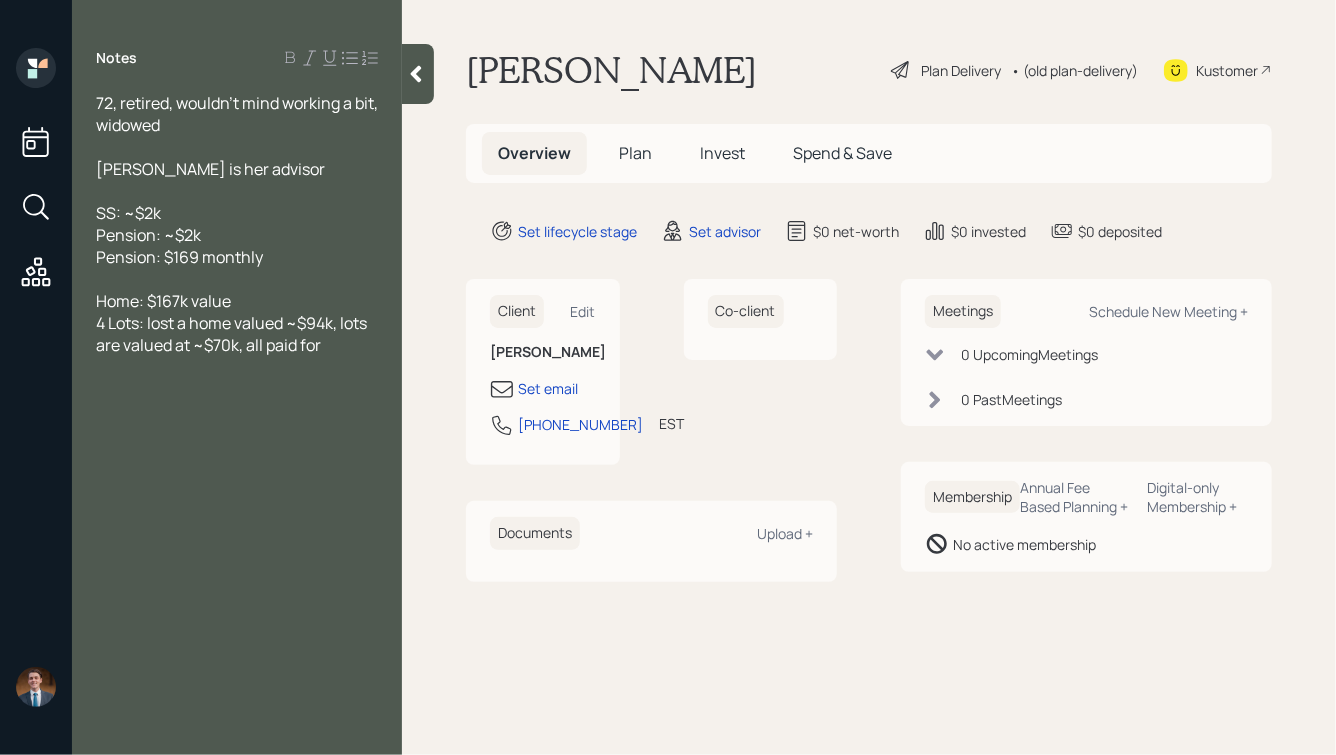 click on "Home: $167k value" at bounding box center (237, 301) 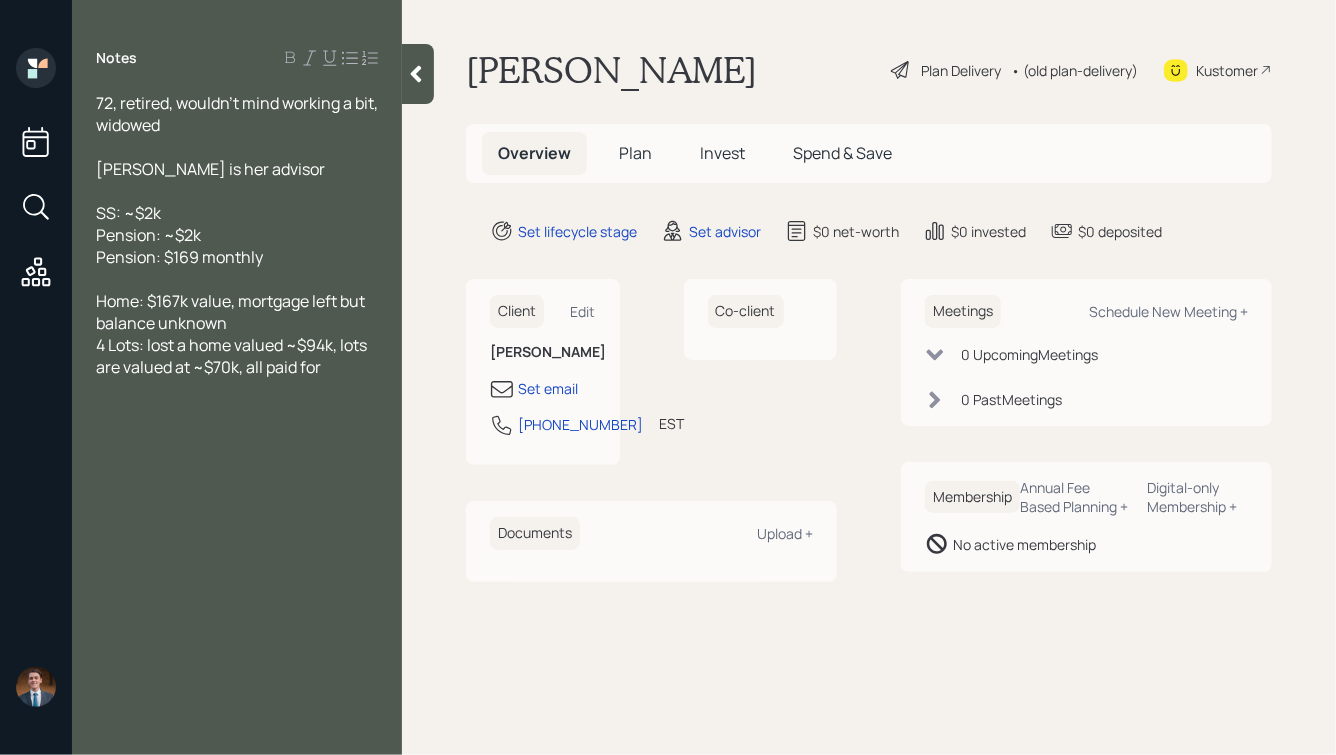 click on "4 Lots: lost a home valued ~$94k, lots are valued at ~$70k, all paid for" at bounding box center [237, 356] 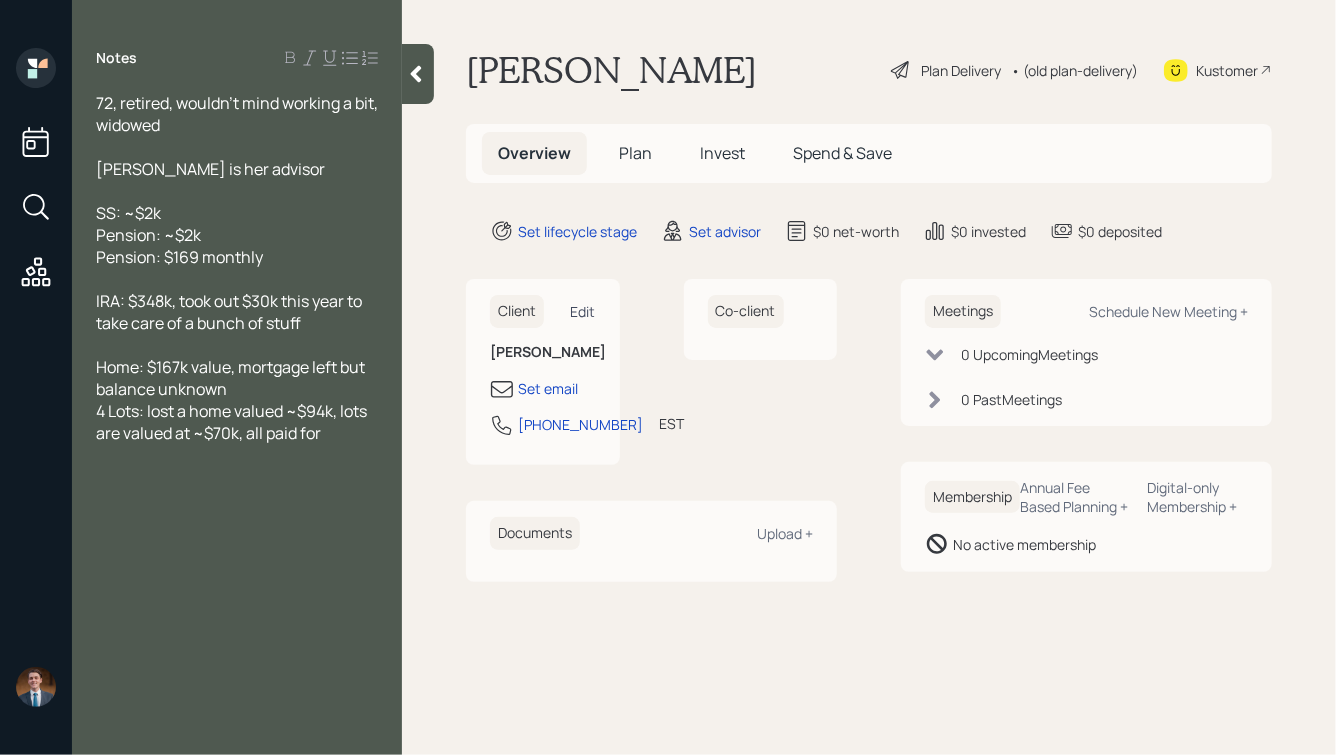 click on "Edit" at bounding box center [583, 311] 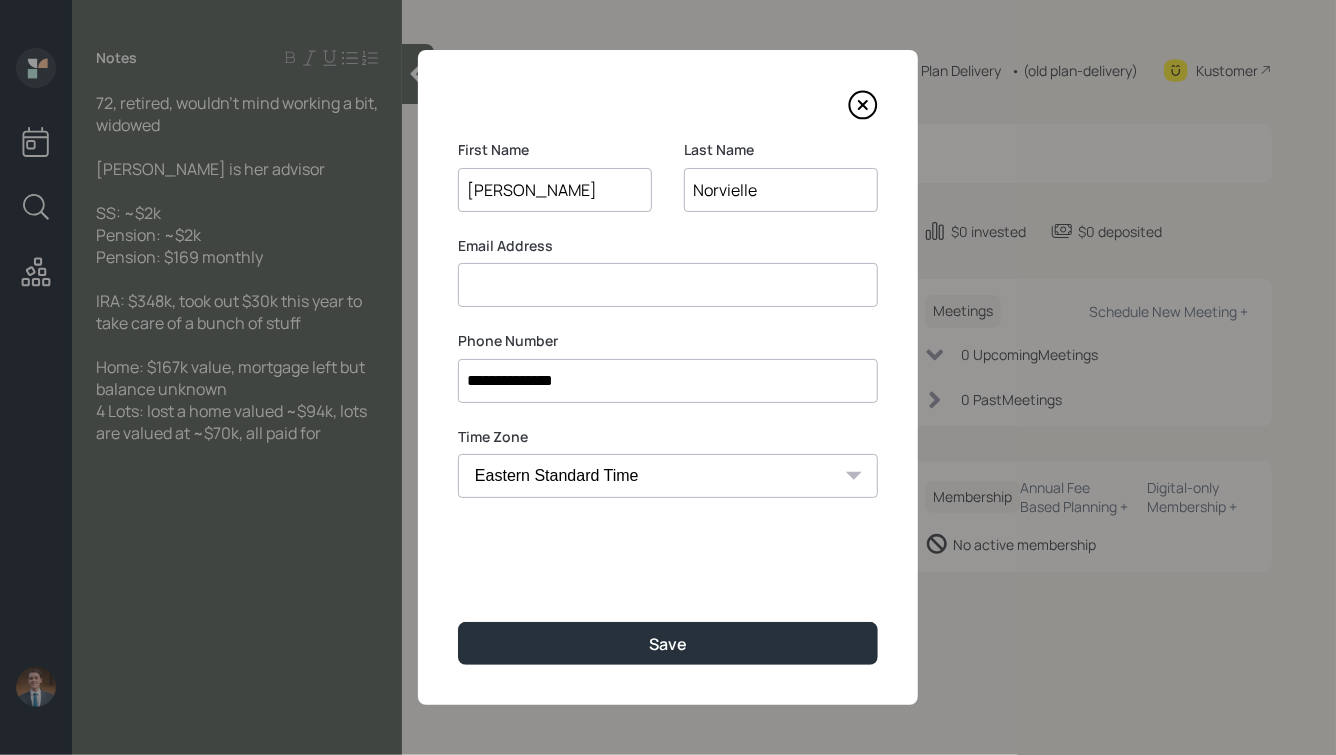 click at bounding box center (668, 285) 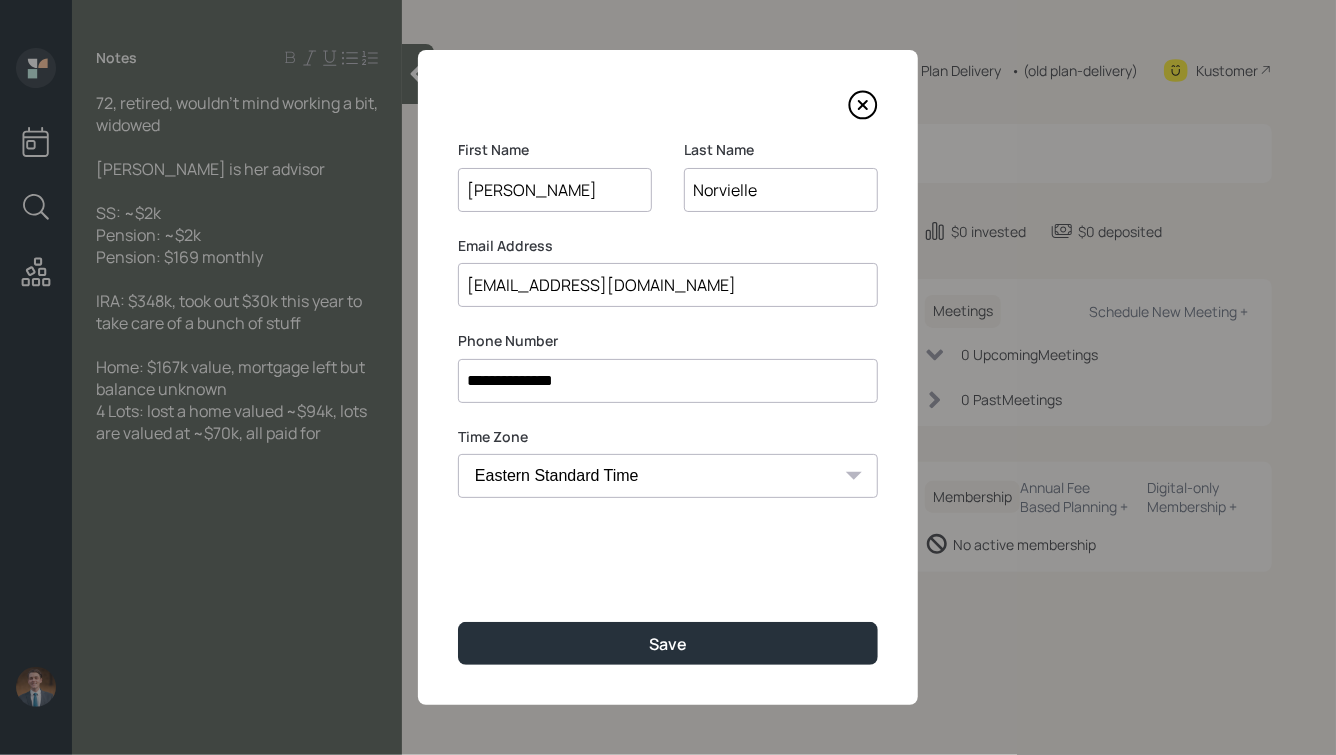 type on "[EMAIL_ADDRESS][DOMAIN_NAME]" 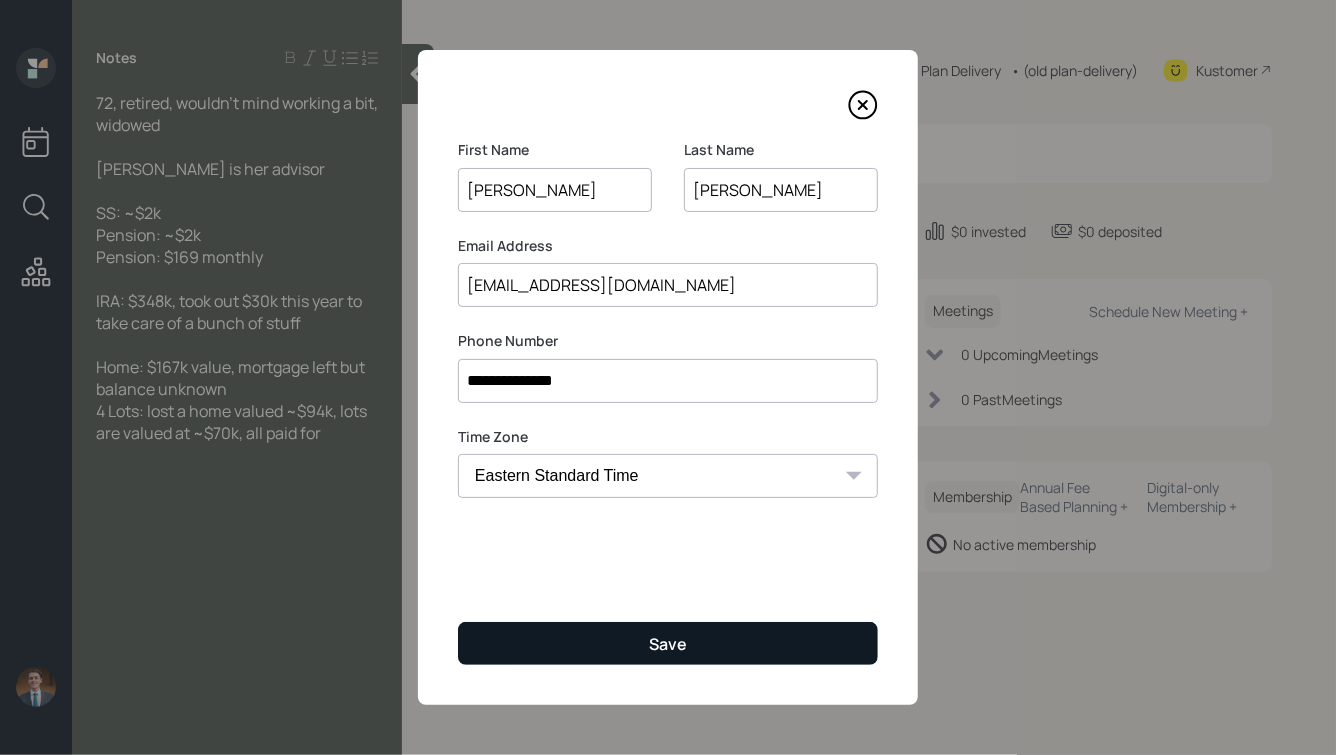 type on "[PERSON_NAME]" 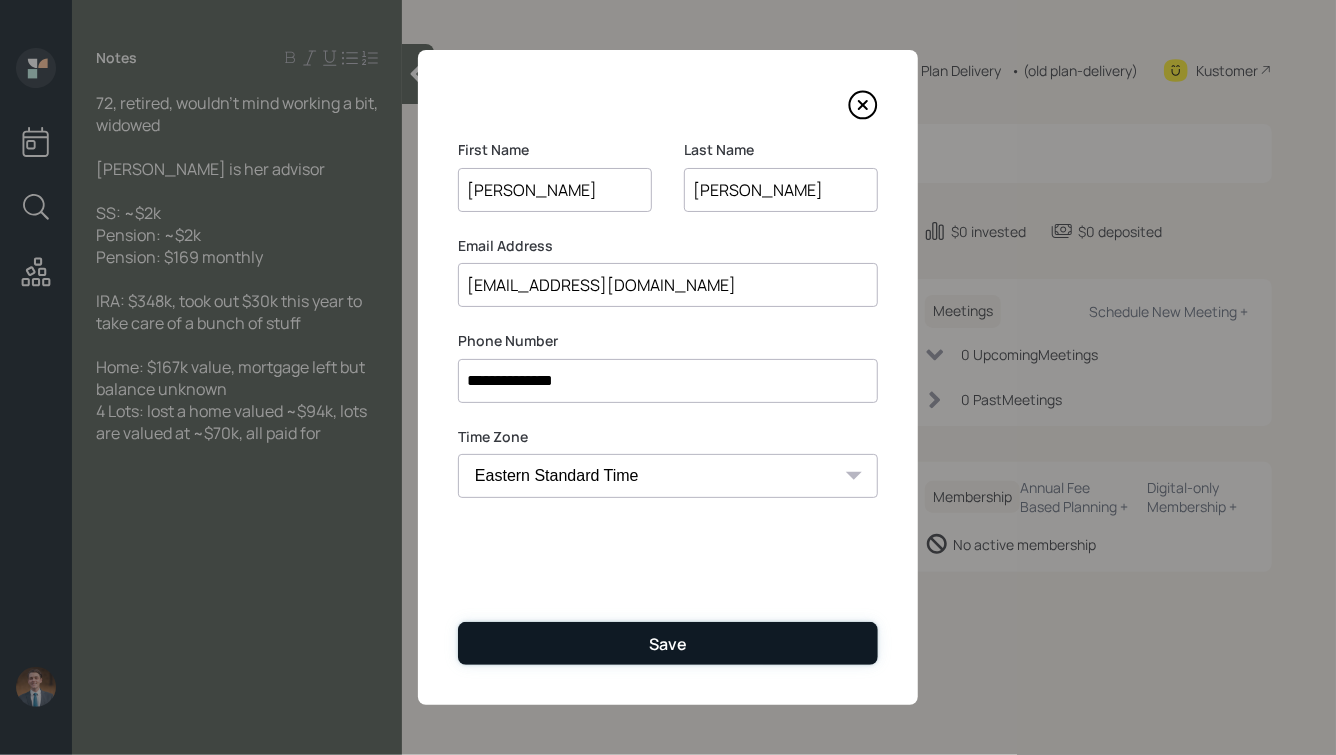 click on "Save" at bounding box center (668, 643) 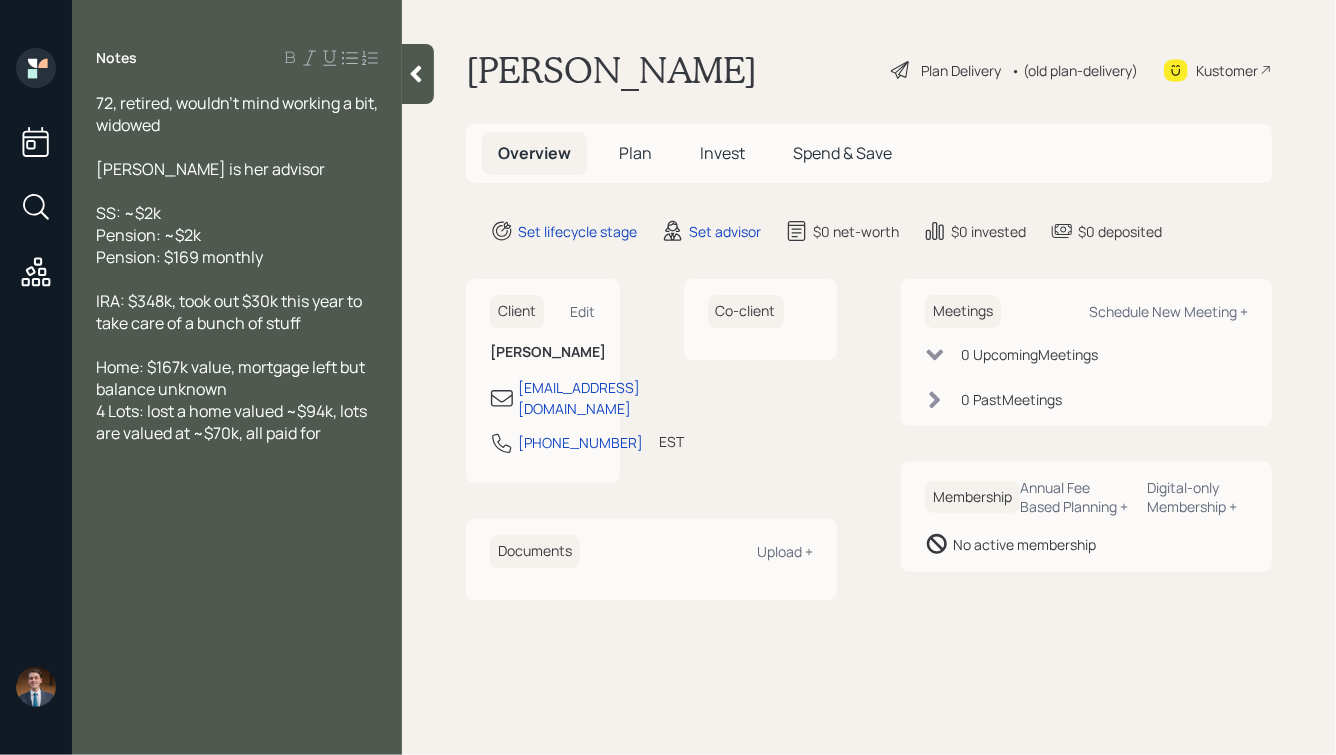 click at bounding box center (418, 74) 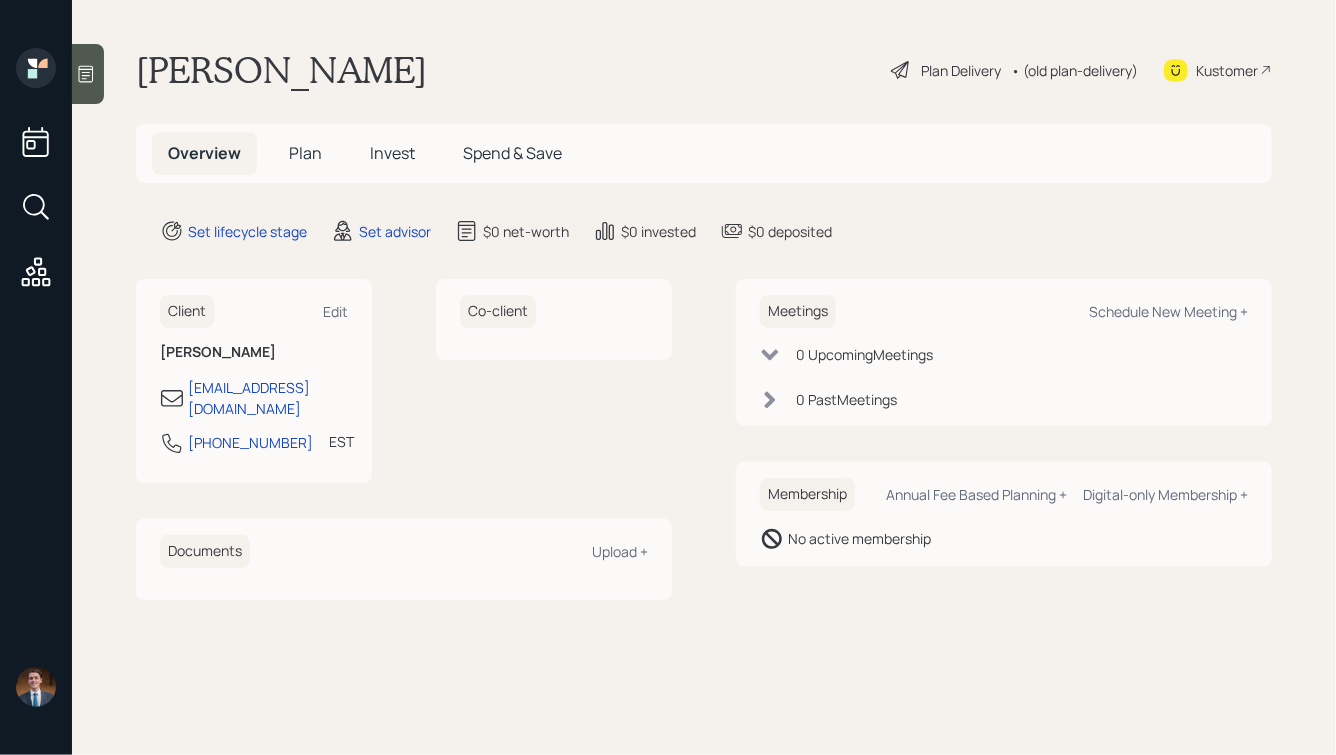 drag, startPoint x: 439, startPoint y: 72, endPoint x: 151, endPoint y: 60, distance: 288.24988 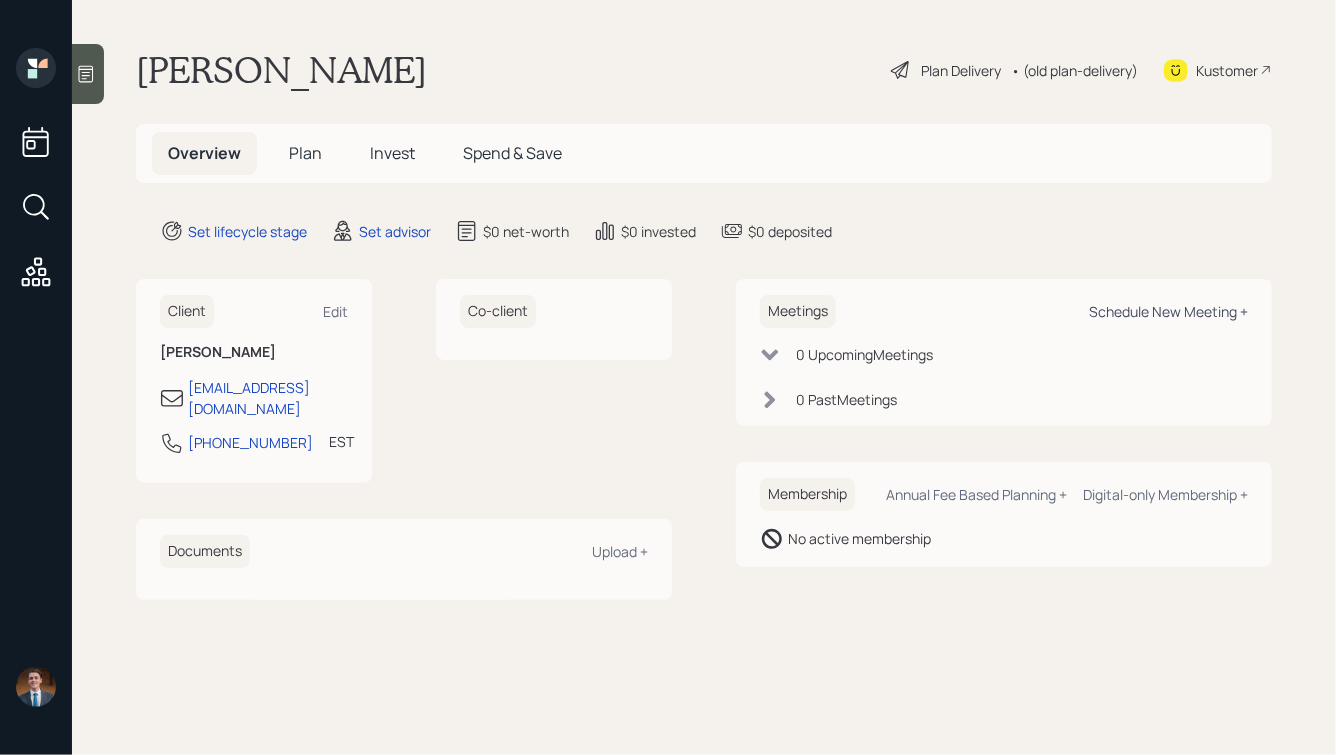 click on "Schedule New Meeting +" at bounding box center (1168, 311) 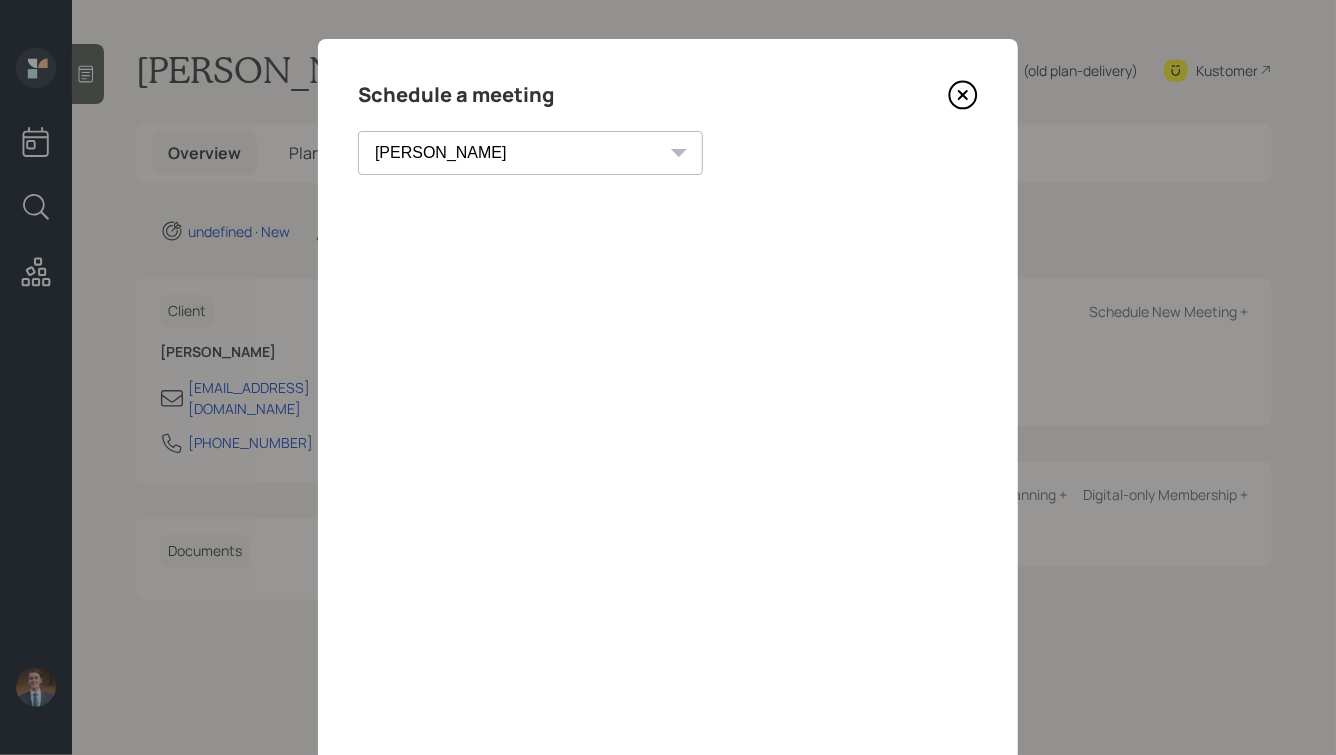 scroll, scrollTop: 0, scrollLeft: 0, axis: both 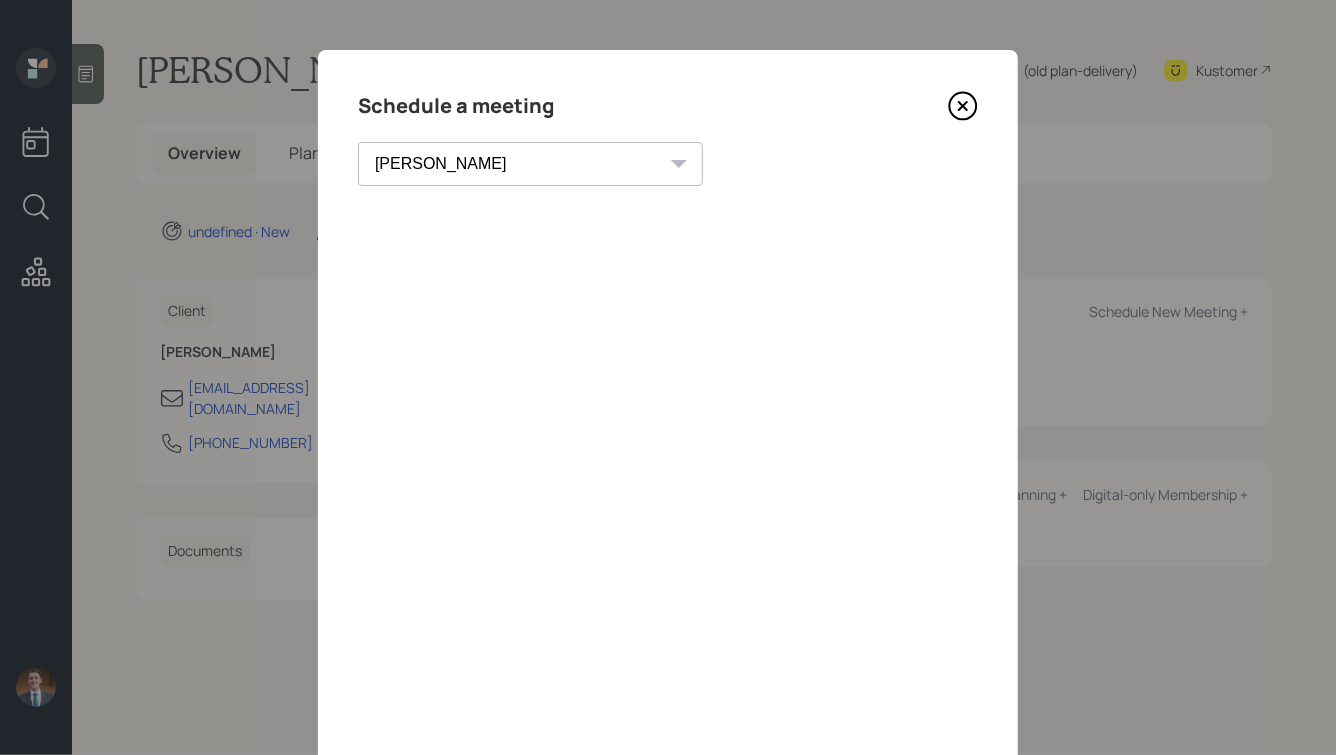click 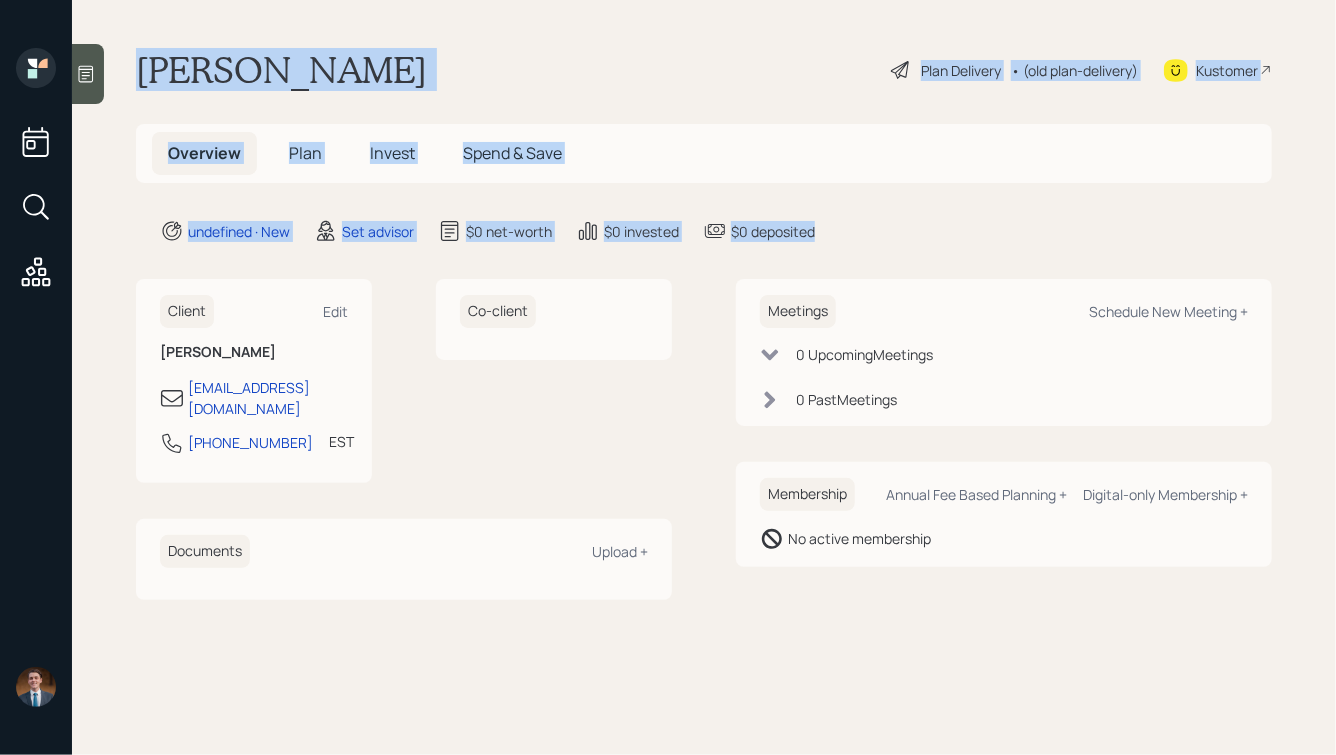drag, startPoint x: 815, startPoint y: 226, endPoint x: 338, endPoint y: -77, distance: 565.1 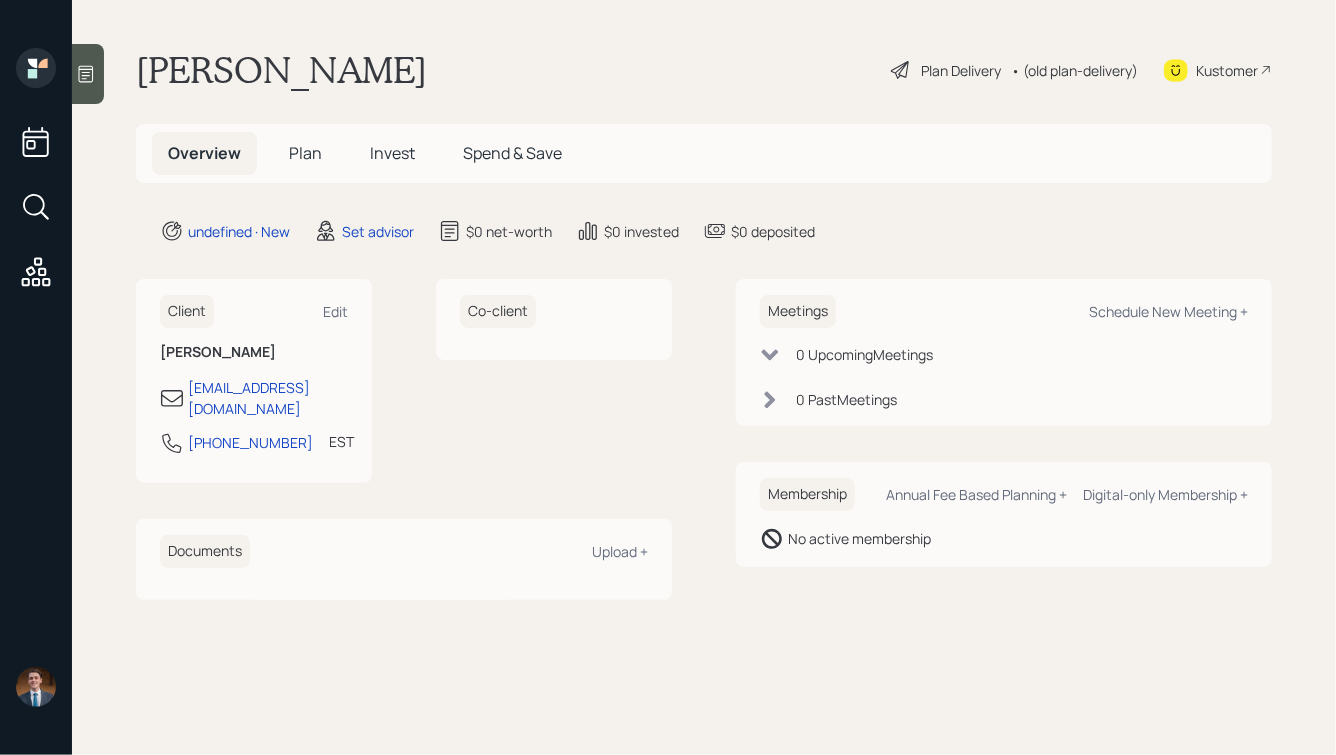 click on "[PERSON_NAME]" at bounding box center [281, 70] 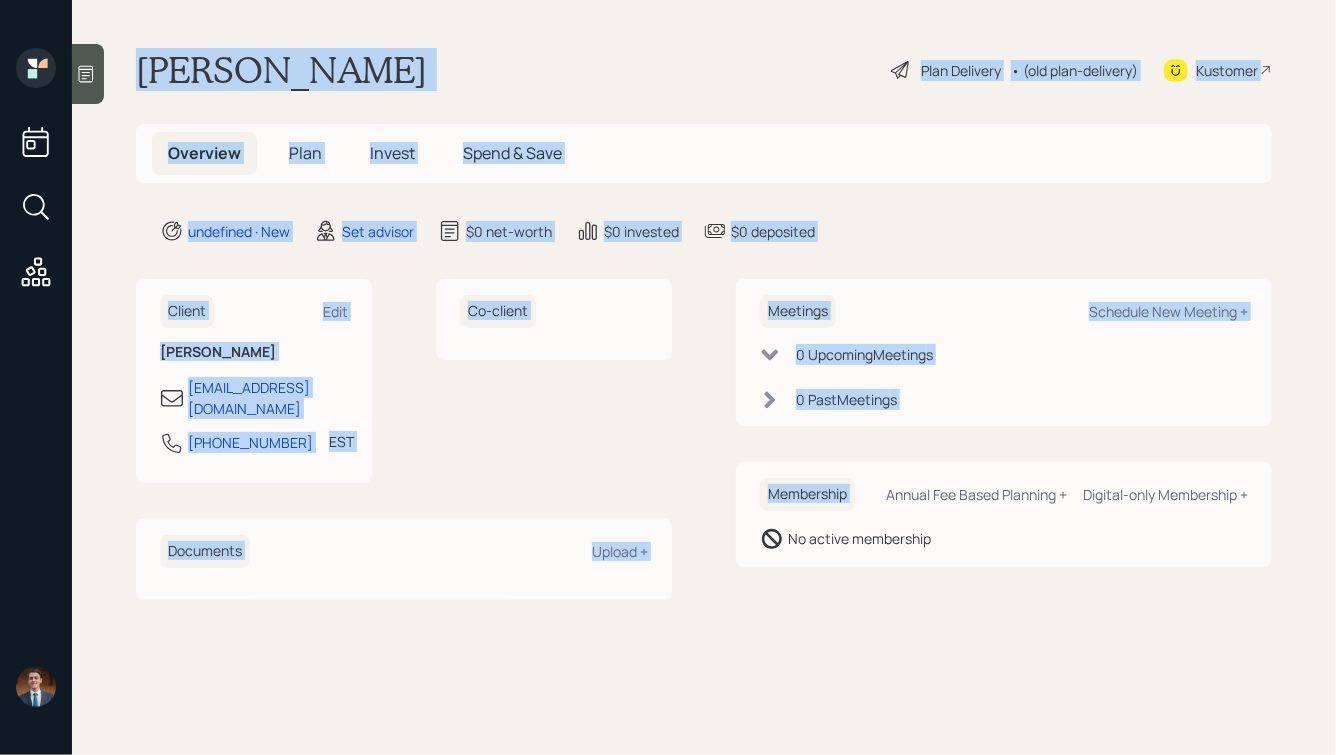 drag, startPoint x: 137, startPoint y: 67, endPoint x: 900, endPoint y: 475, distance: 865.2358 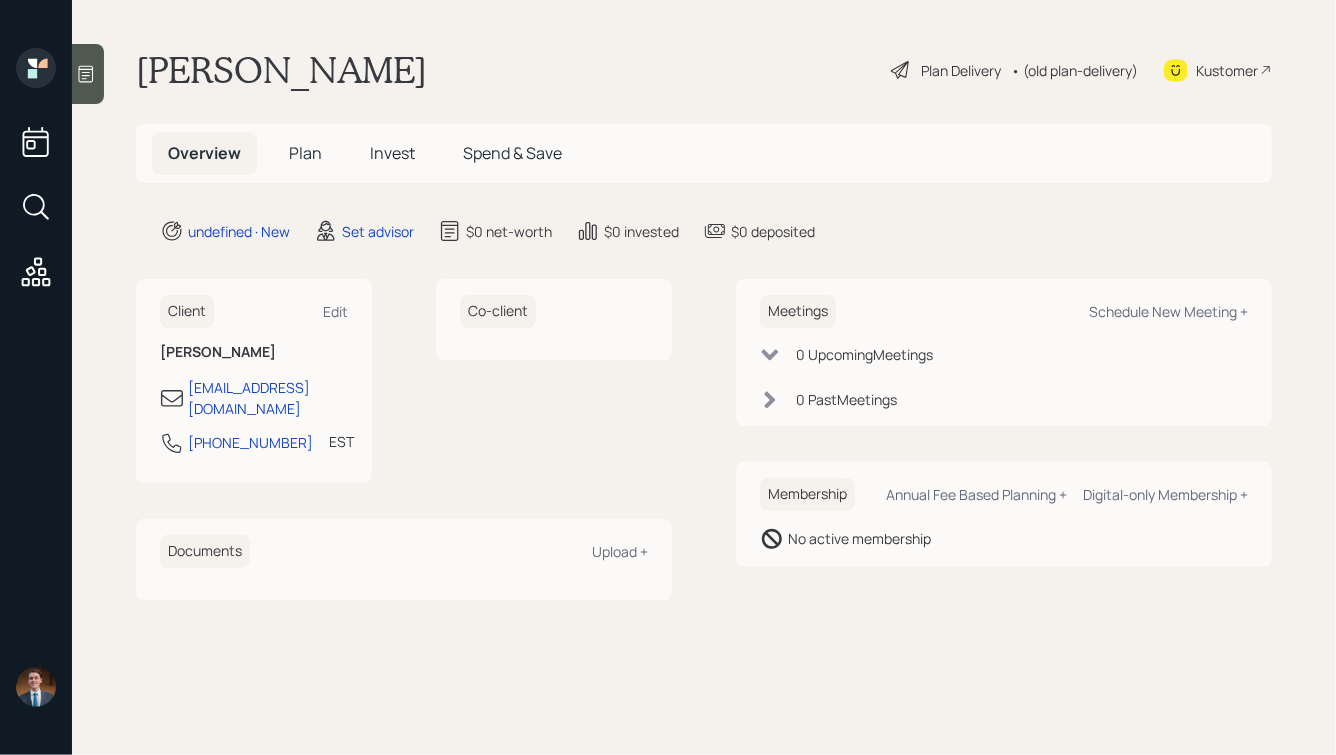 click on "[PERSON_NAME] Plan Delivery • (old plan-delivery) Kustomer Overview Plan Invest Spend & Save undefined ·
New Set advisor $0 net-worth $0 invested $0 deposited Client Edit [PERSON_NAME] [PERSON_NAME][EMAIL_ADDRESS][DOMAIN_NAME] [PHONE_NUMBER] EST Currently 10:43 AM Co-client Documents Upload + Meetings Schedule New Meeting + 0   Upcoming  Meeting s 0   Past  Meeting s Membership Annual Fee Based Planning + Digital-only Membership + No active membership" at bounding box center [704, 377] 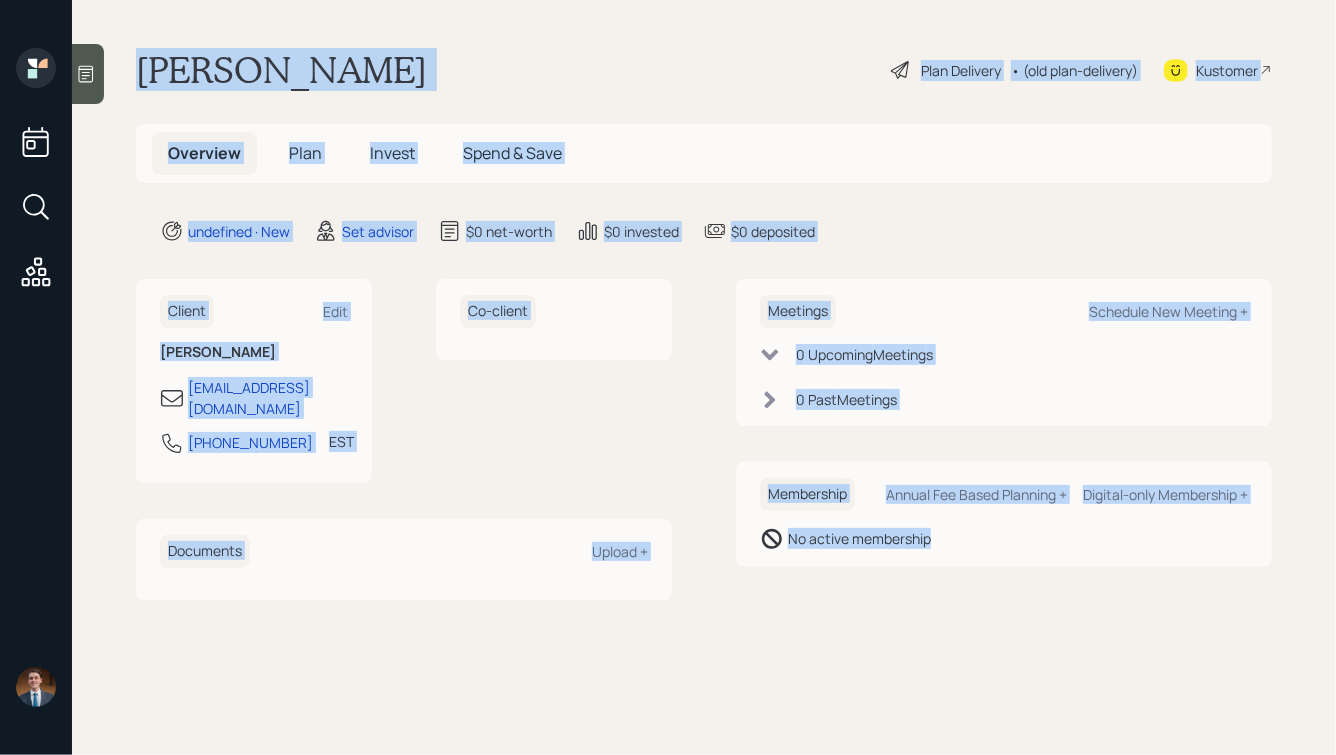 drag, startPoint x: 942, startPoint y: 578, endPoint x: 417, endPoint y: -29, distance: 802.54224 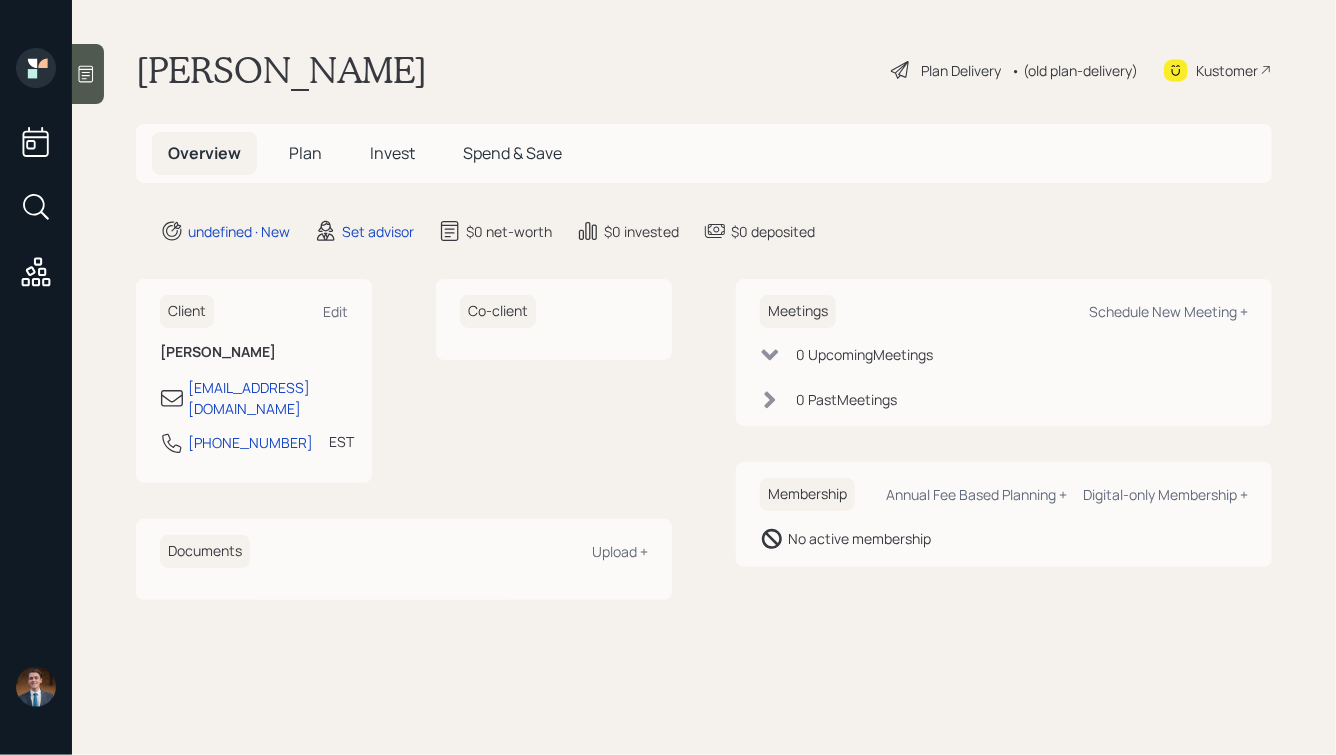 click on "[PERSON_NAME] Plan Delivery • (old plan-delivery) Kustomer Overview Plan Invest Spend & Save undefined ·
New Set advisor $0 net-worth $0 invested $0 deposited Client Edit [PERSON_NAME] [PERSON_NAME][EMAIL_ADDRESS][DOMAIN_NAME] [PHONE_NUMBER] EST Currently 10:43 AM Co-client Documents Upload + Meetings Schedule New Meeting + 0   Upcoming  Meeting s 0   Past  Meeting s Membership Annual Fee Based Planning + Digital-only Membership + No active membership" at bounding box center (704, 377) 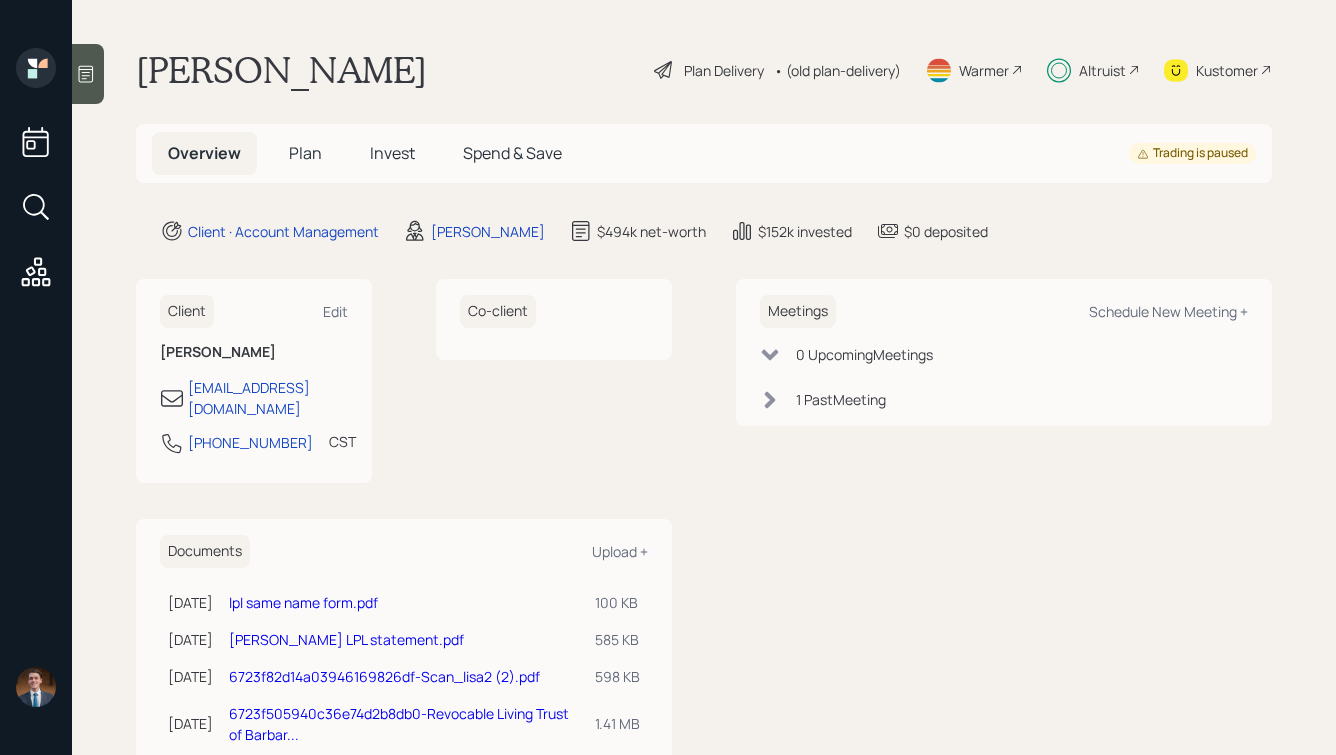 scroll, scrollTop: 0, scrollLeft: 0, axis: both 